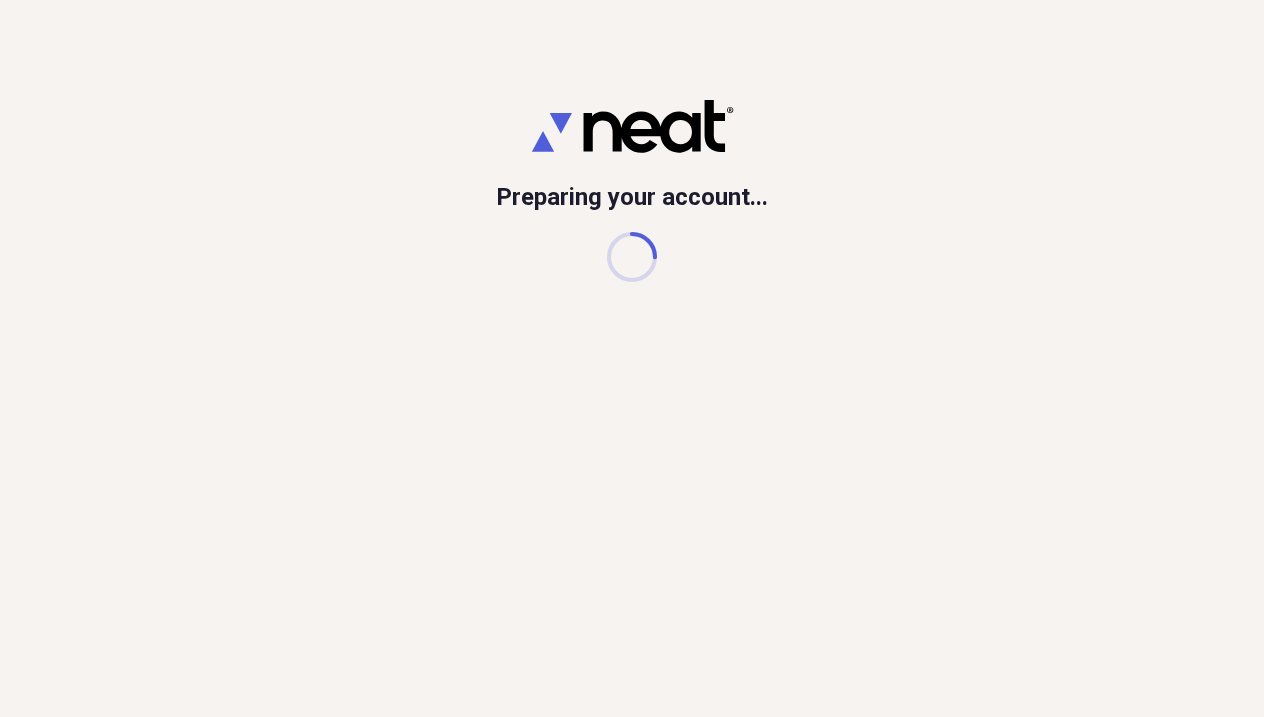 scroll, scrollTop: 0, scrollLeft: 0, axis: both 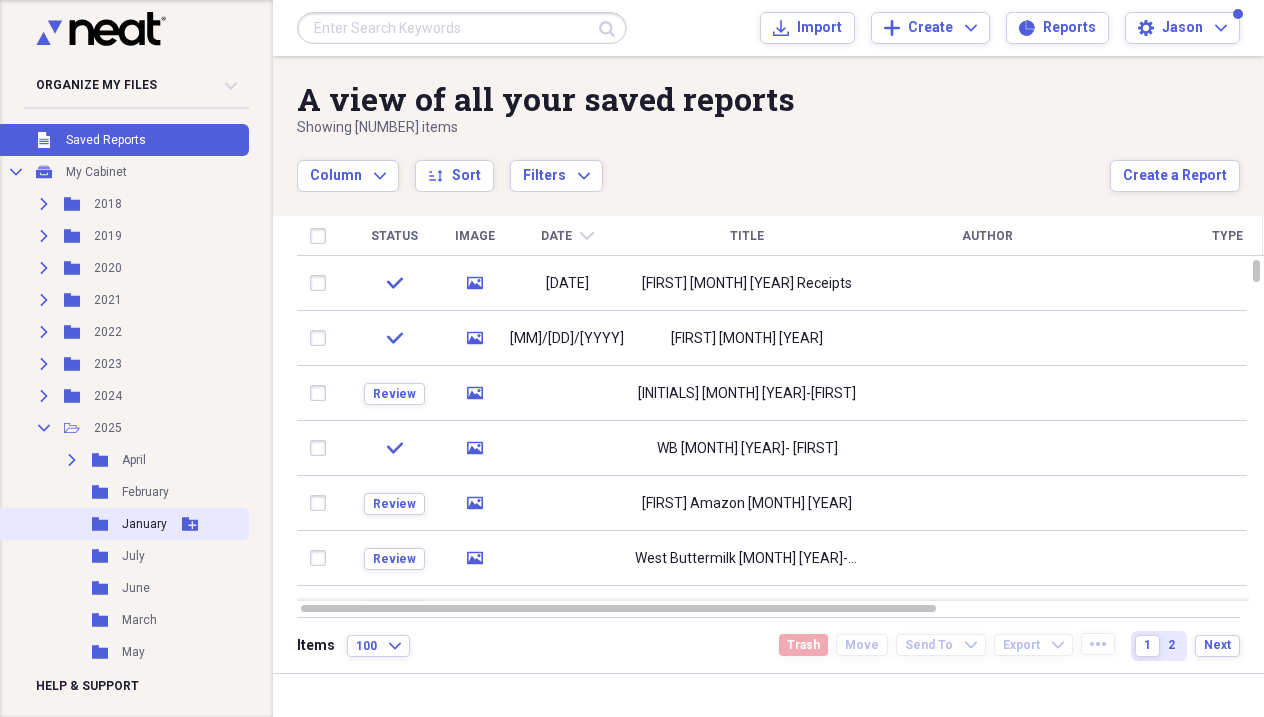 click on "Folder January Add Folder" at bounding box center [122, 524] 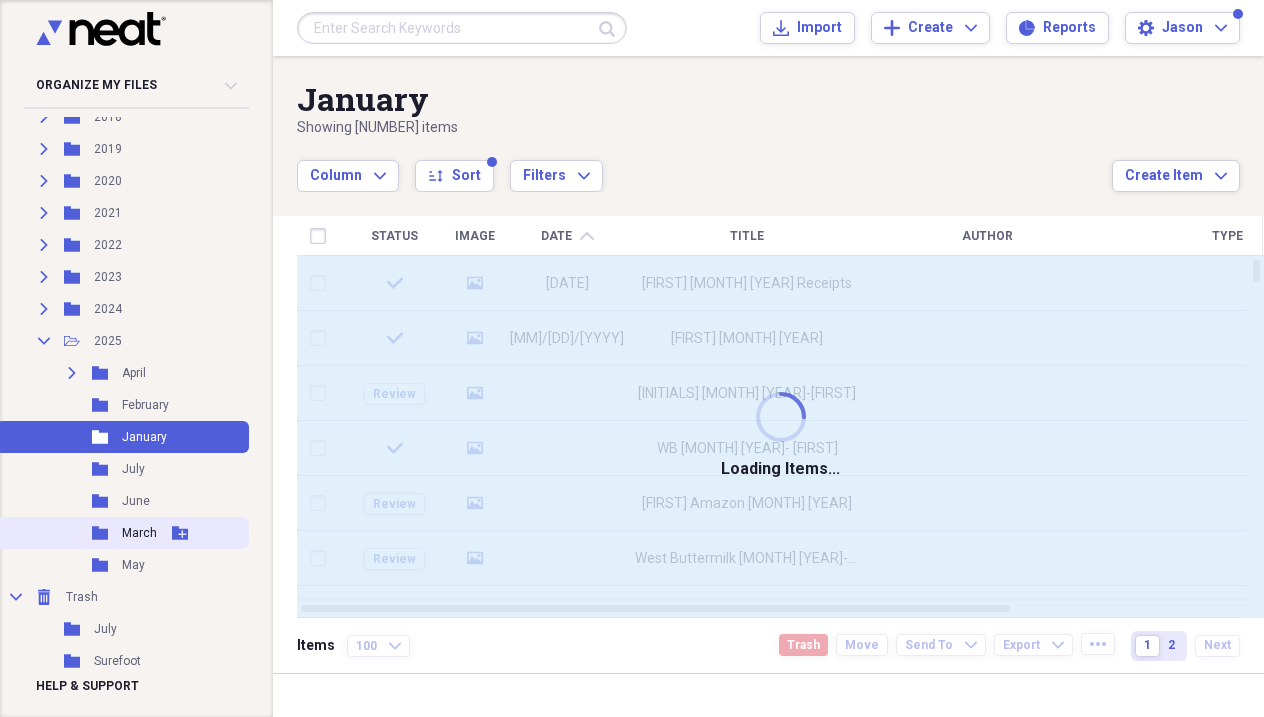 scroll, scrollTop: 175, scrollLeft: 0, axis: vertical 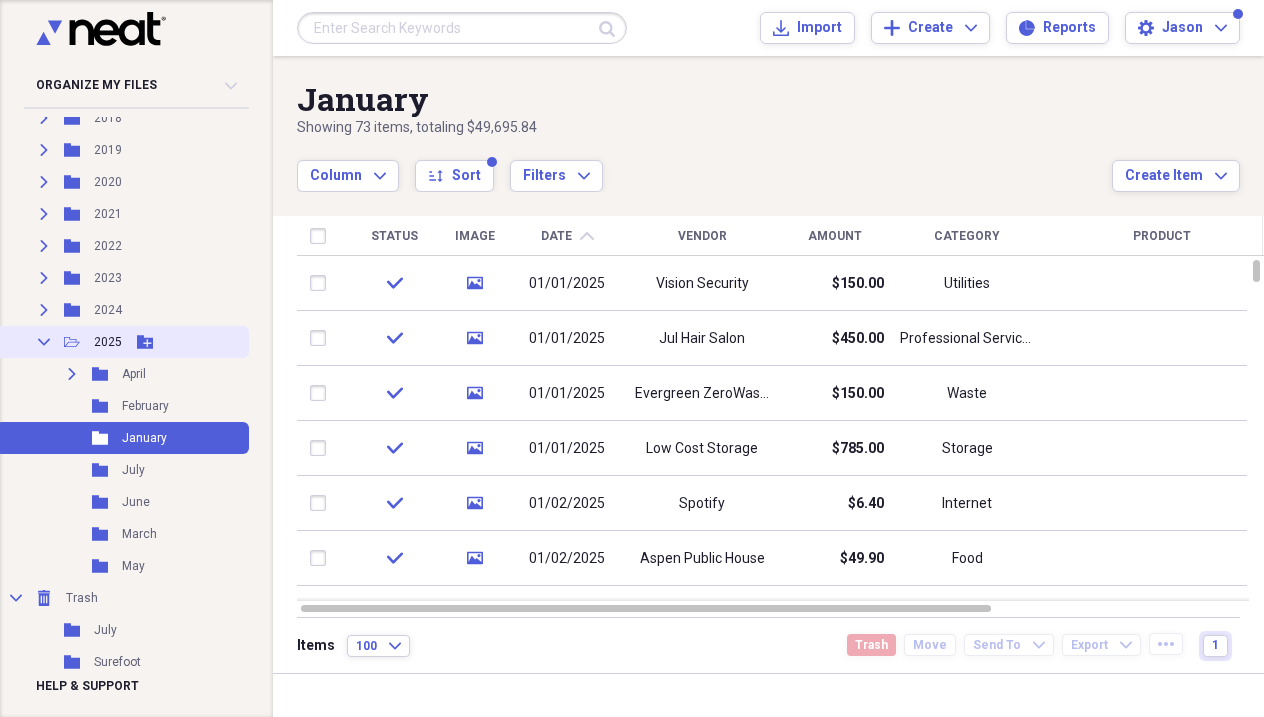 click 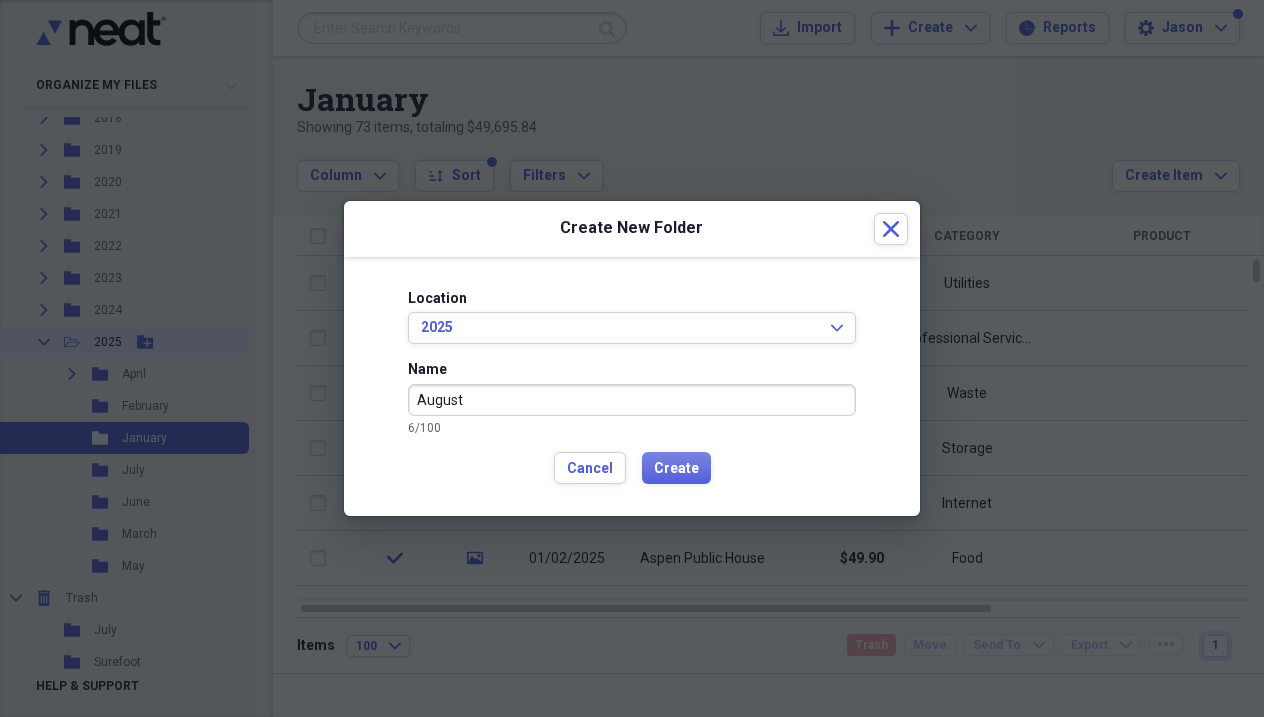 type on "August" 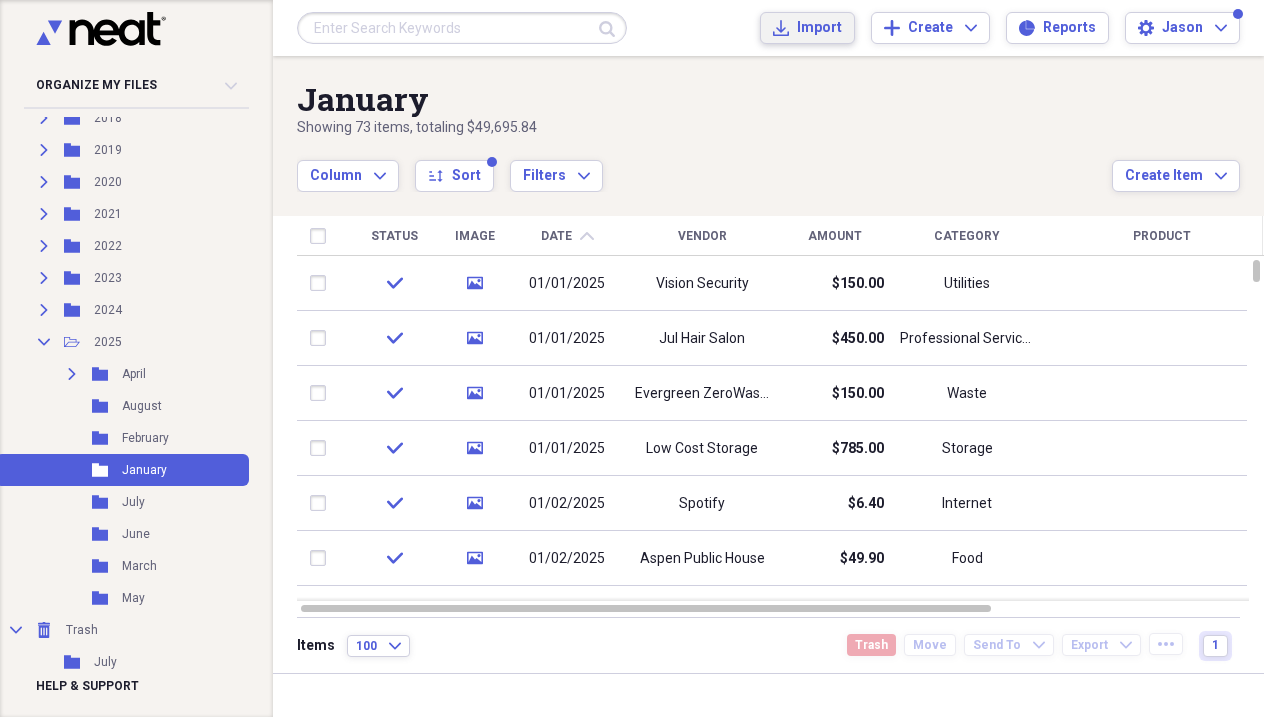 click on "Import" at bounding box center [819, 28] 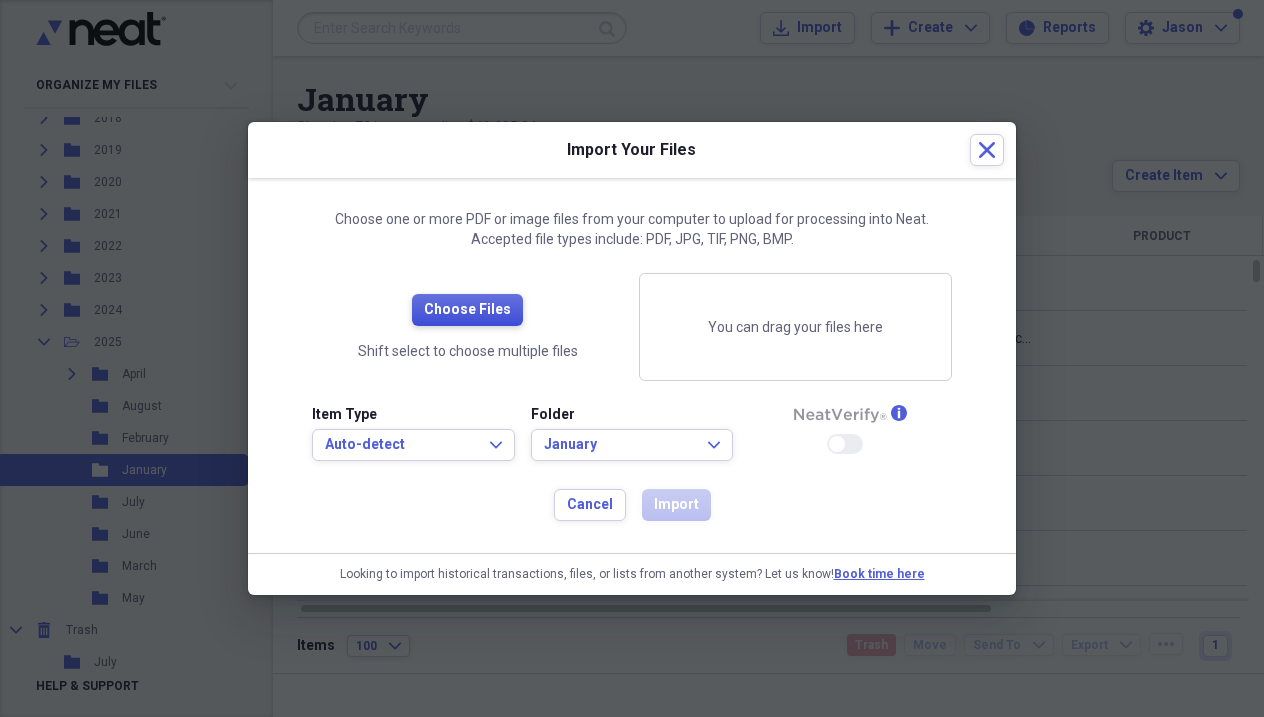 click on "Choose Files" at bounding box center (467, 310) 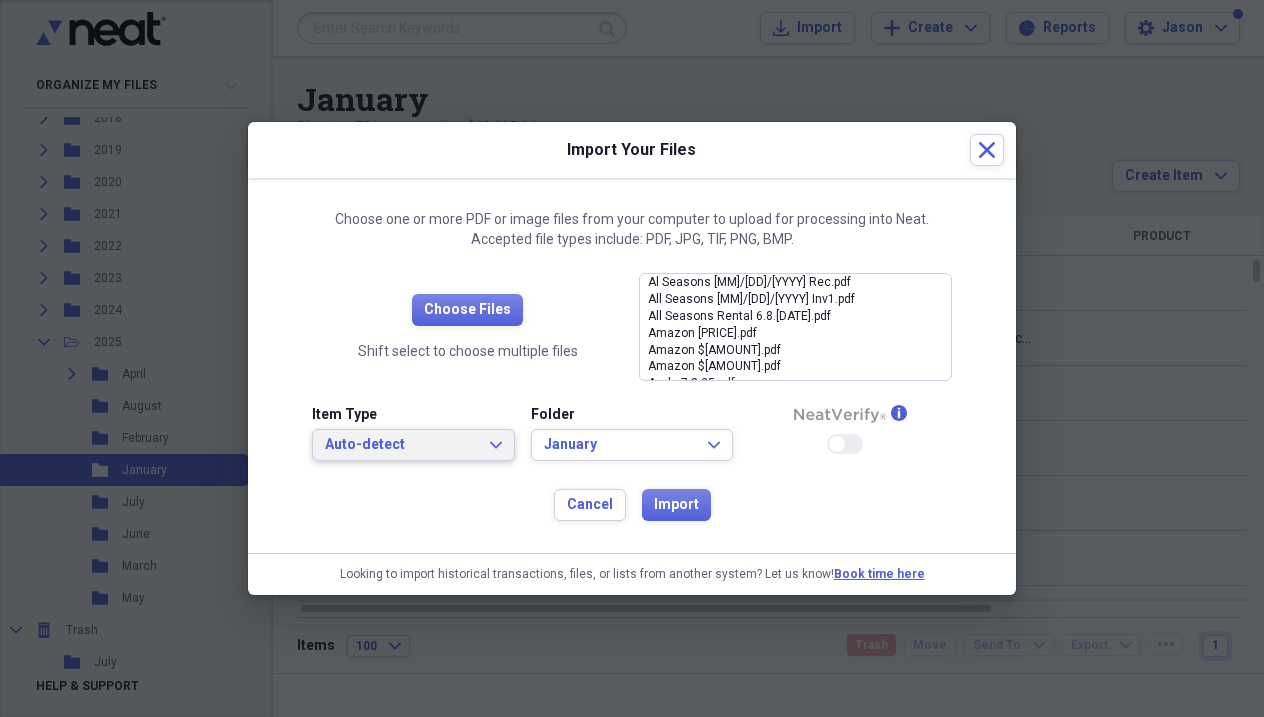 click on "Auto-detect Expand" at bounding box center [413, 445] 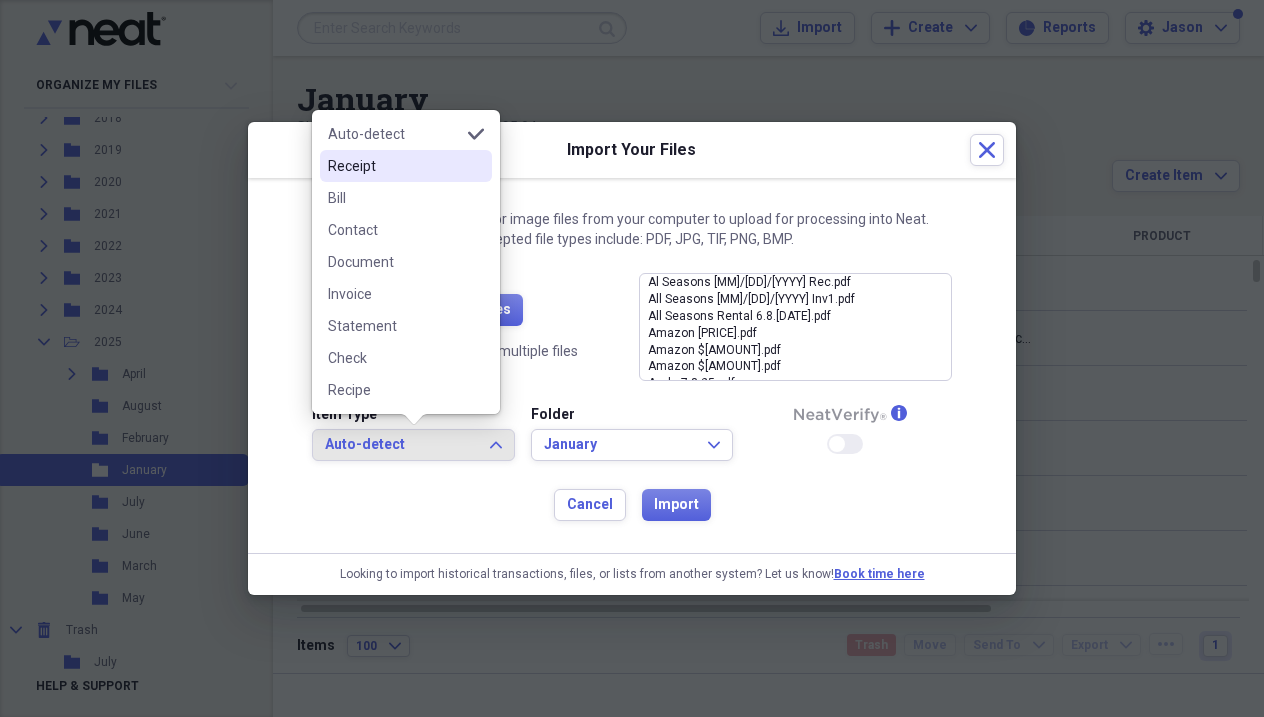 click on "Receipt" at bounding box center (394, 166) 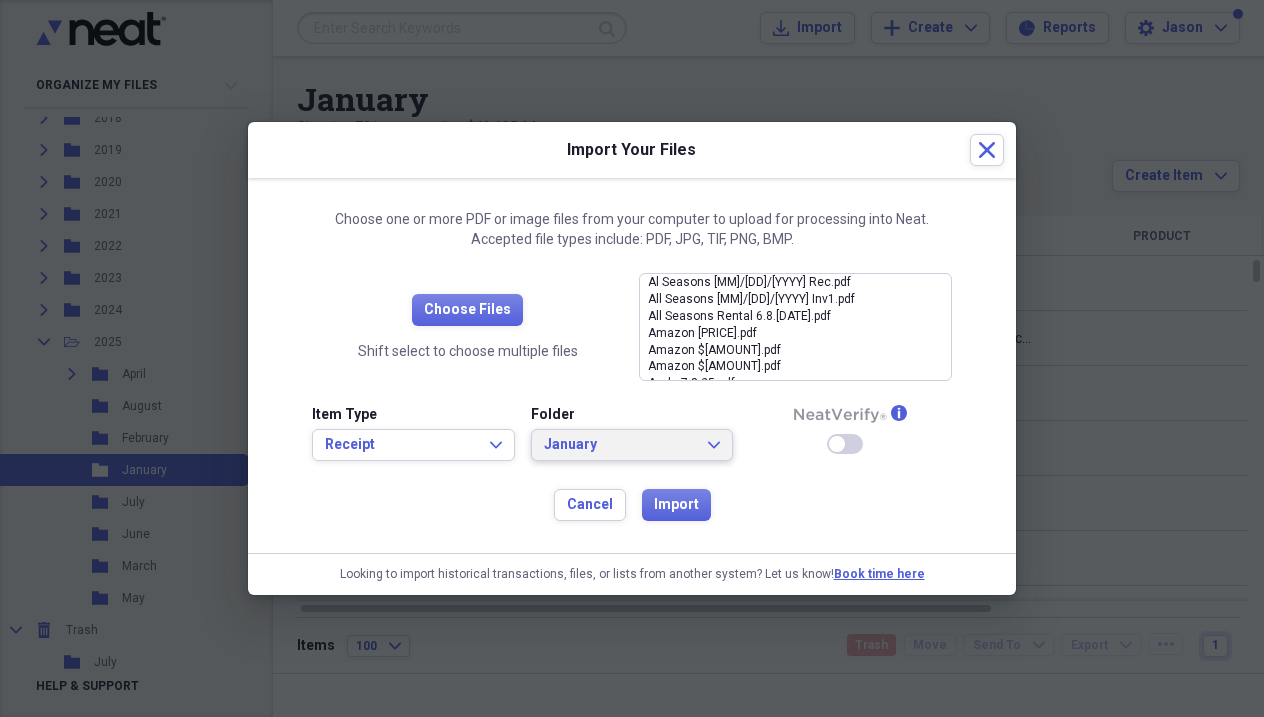 click on "Expand" 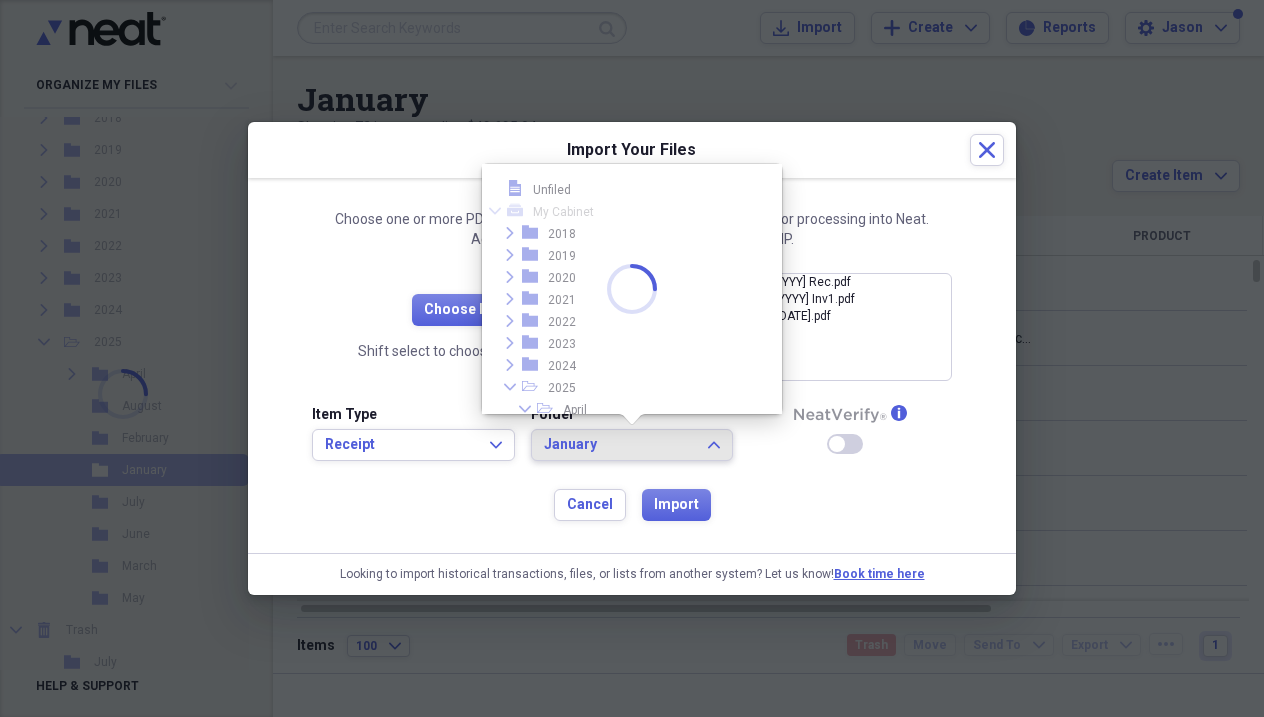 scroll, scrollTop: 161, scrollLeft: 0, axis: vertical 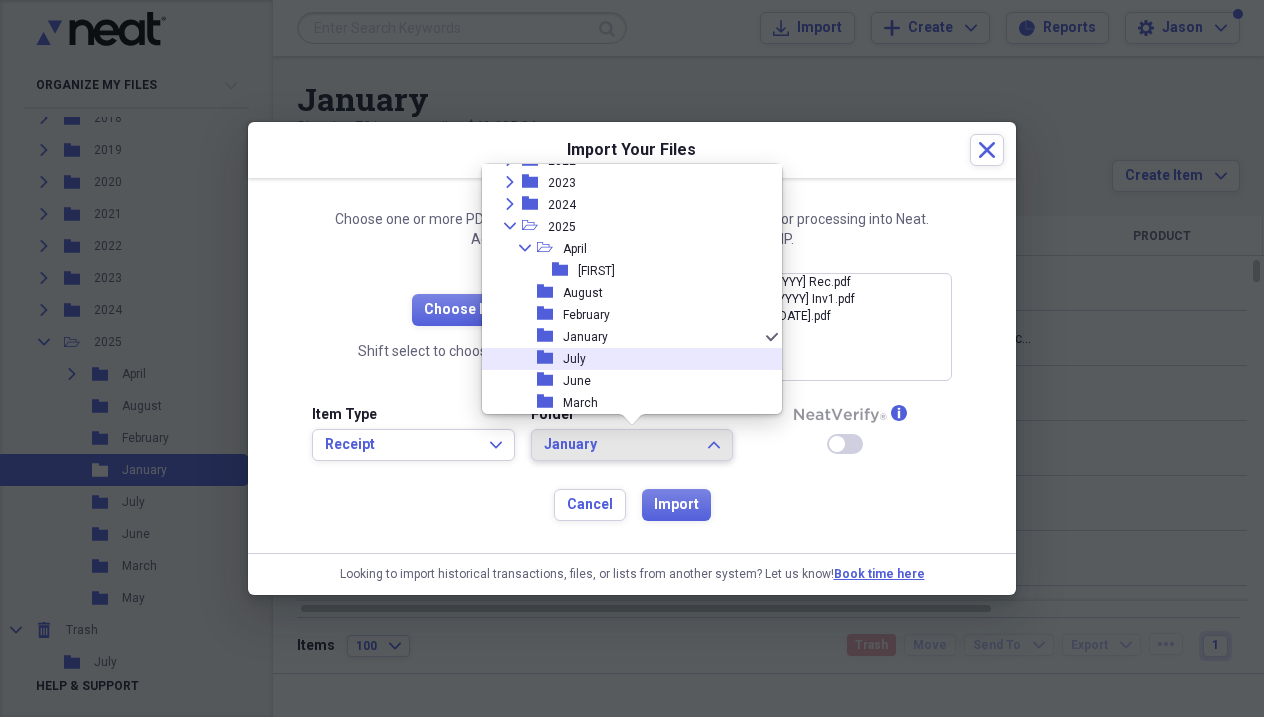 click on "folder [MONTH]" at bounding box center (624, 359) 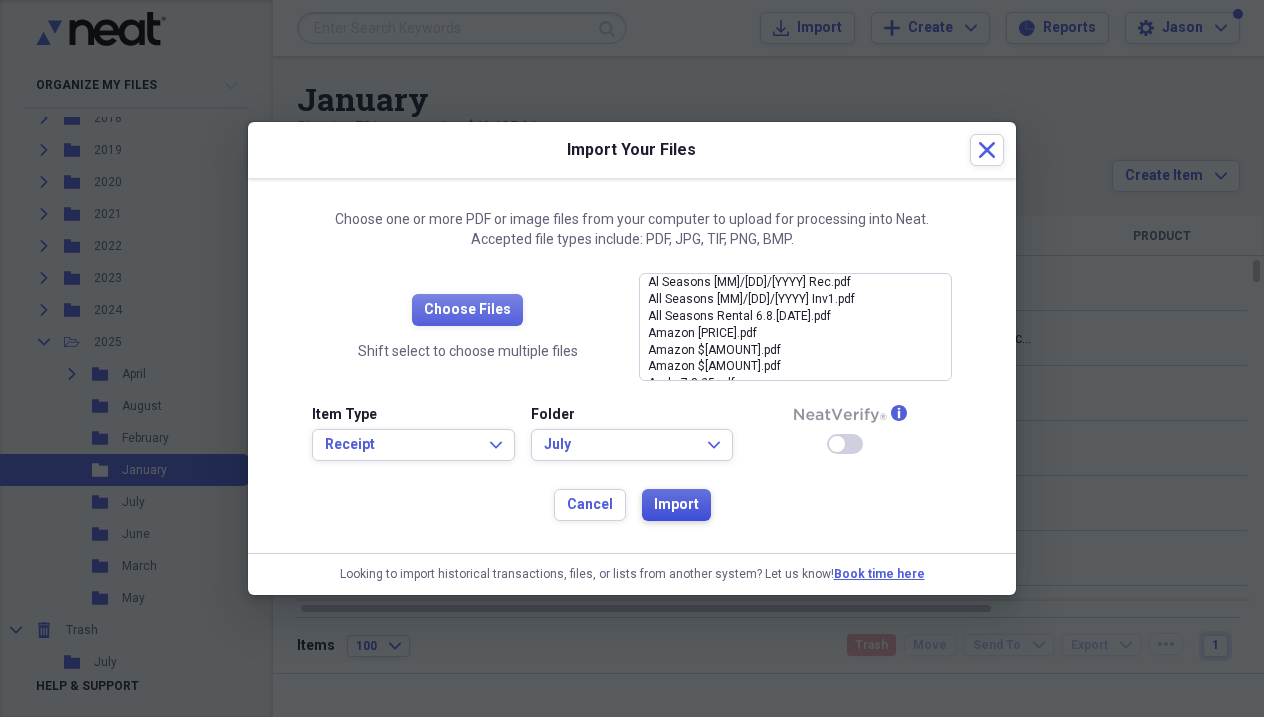 click on "Import" at bounding box center [676, 505] 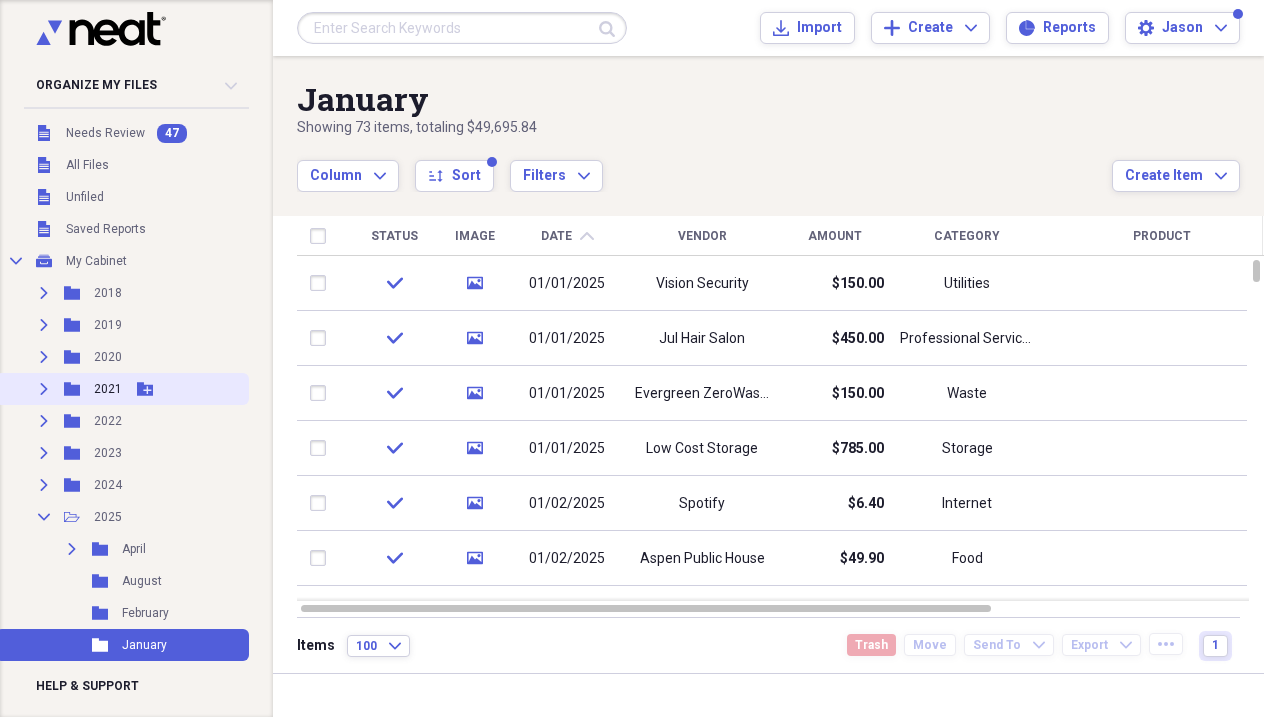 scroll, scrollTop: 0, scrollLeft: 0, axis: both 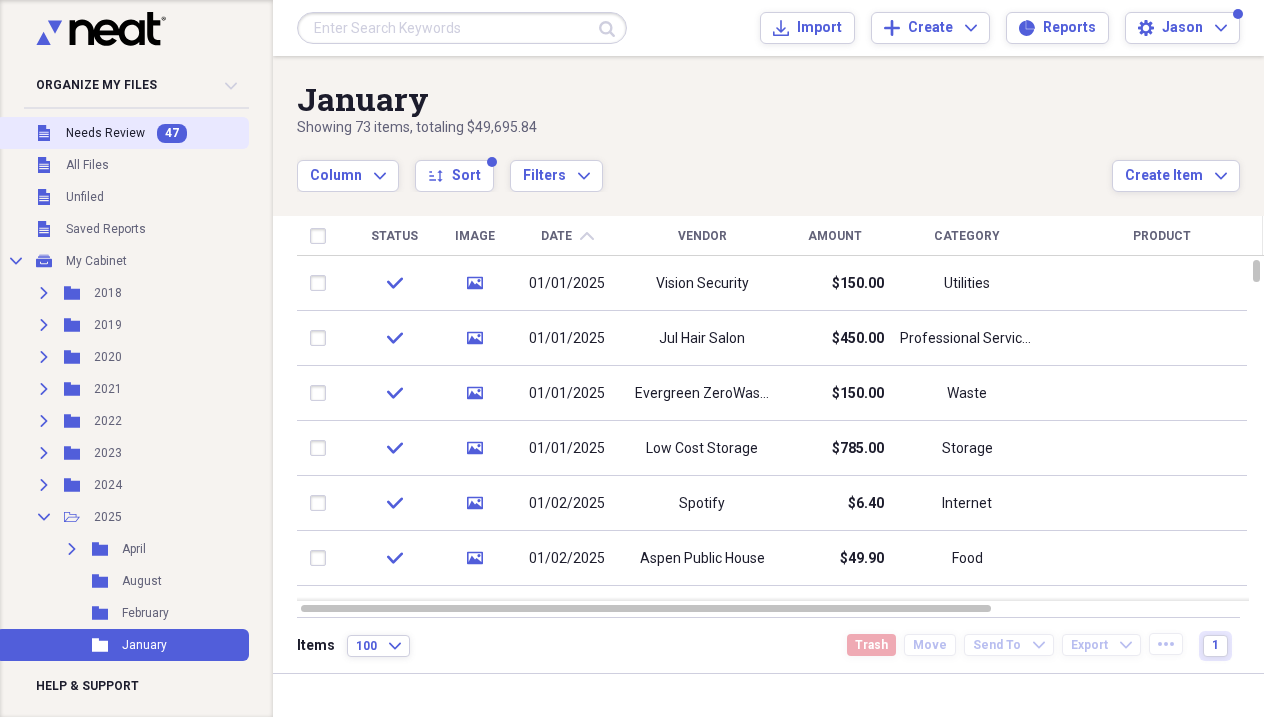 click on "Needs Review" at bounding box center [105, 133] 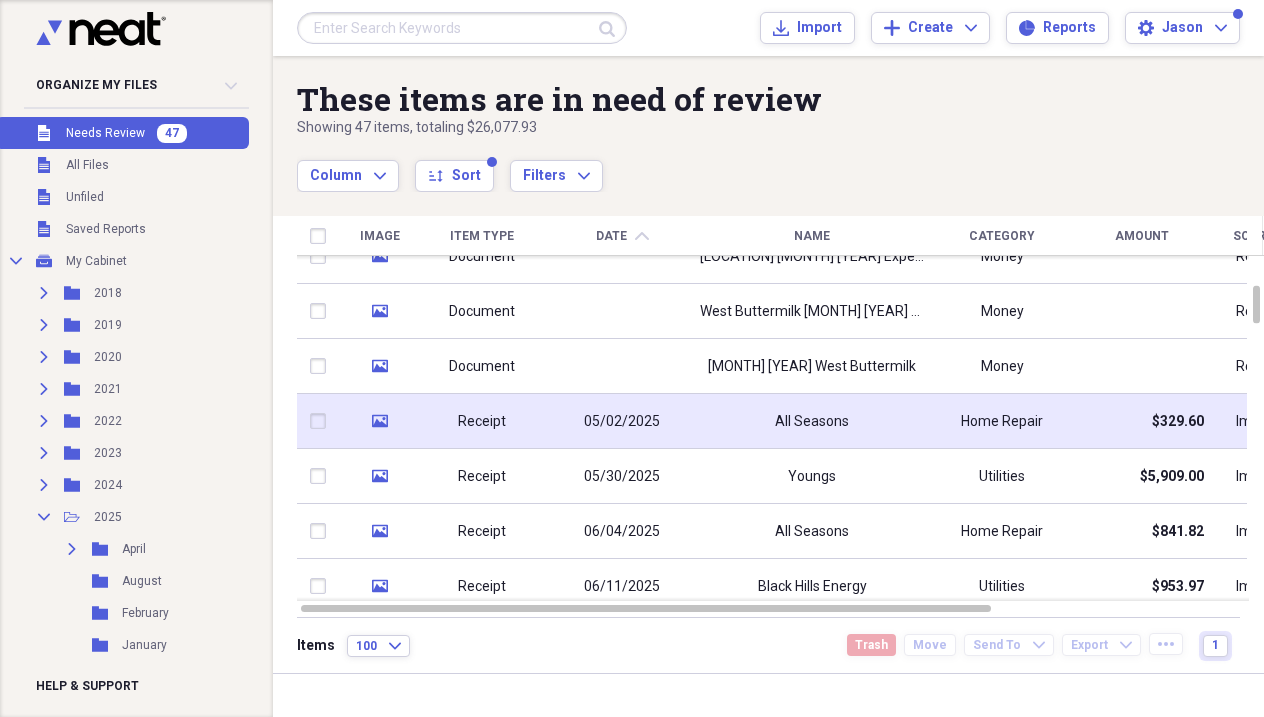 click at bounding box center [322, 421] 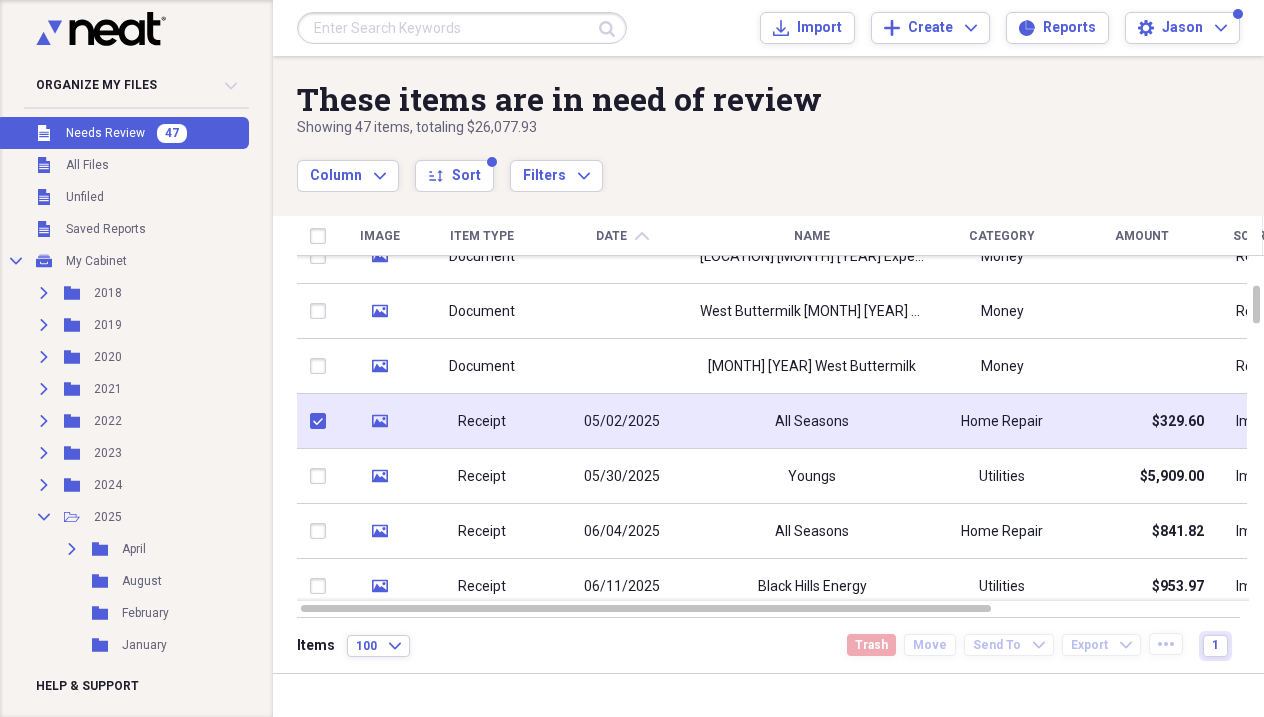 checkbox on "true" 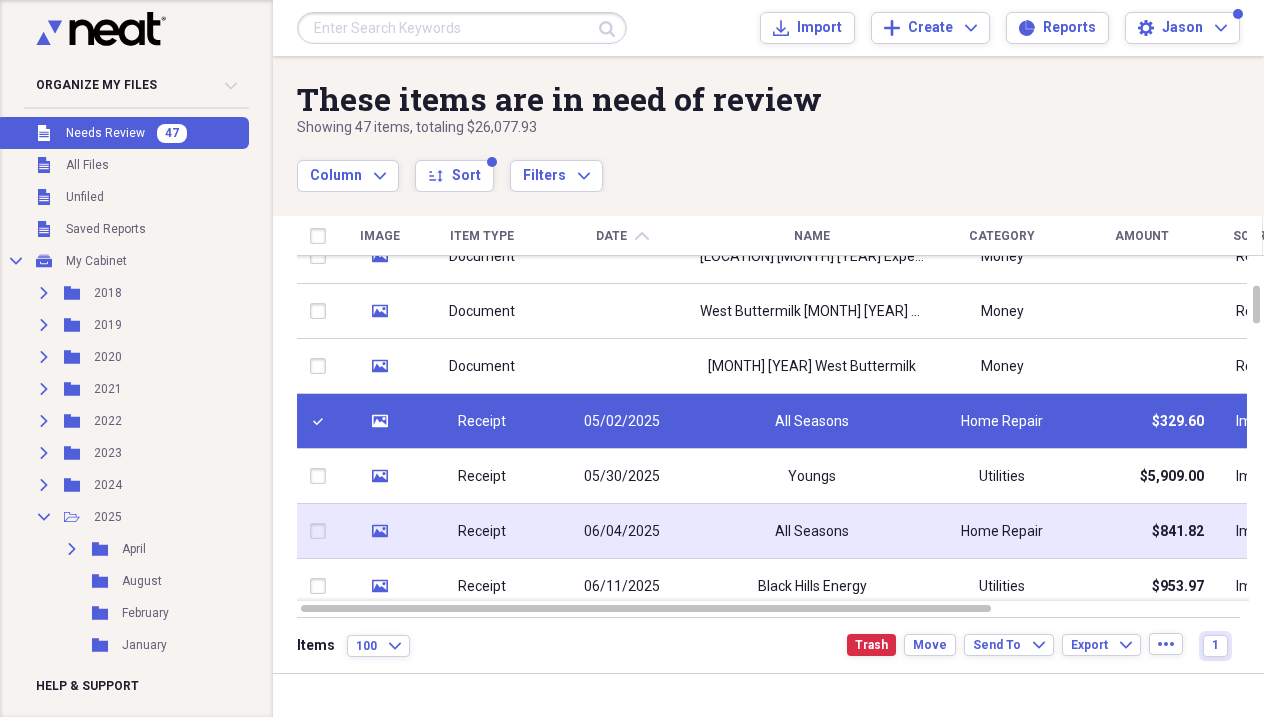 click at bounding box center (322, 531) 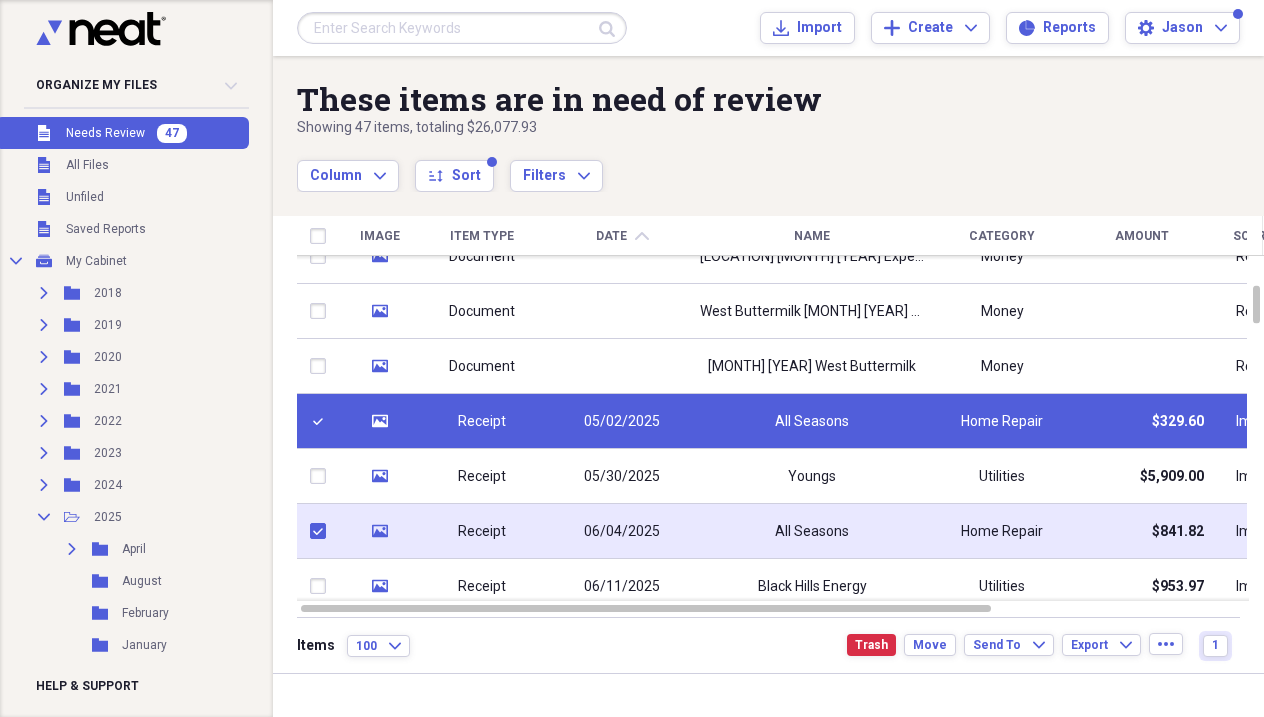 checkbox on "true" 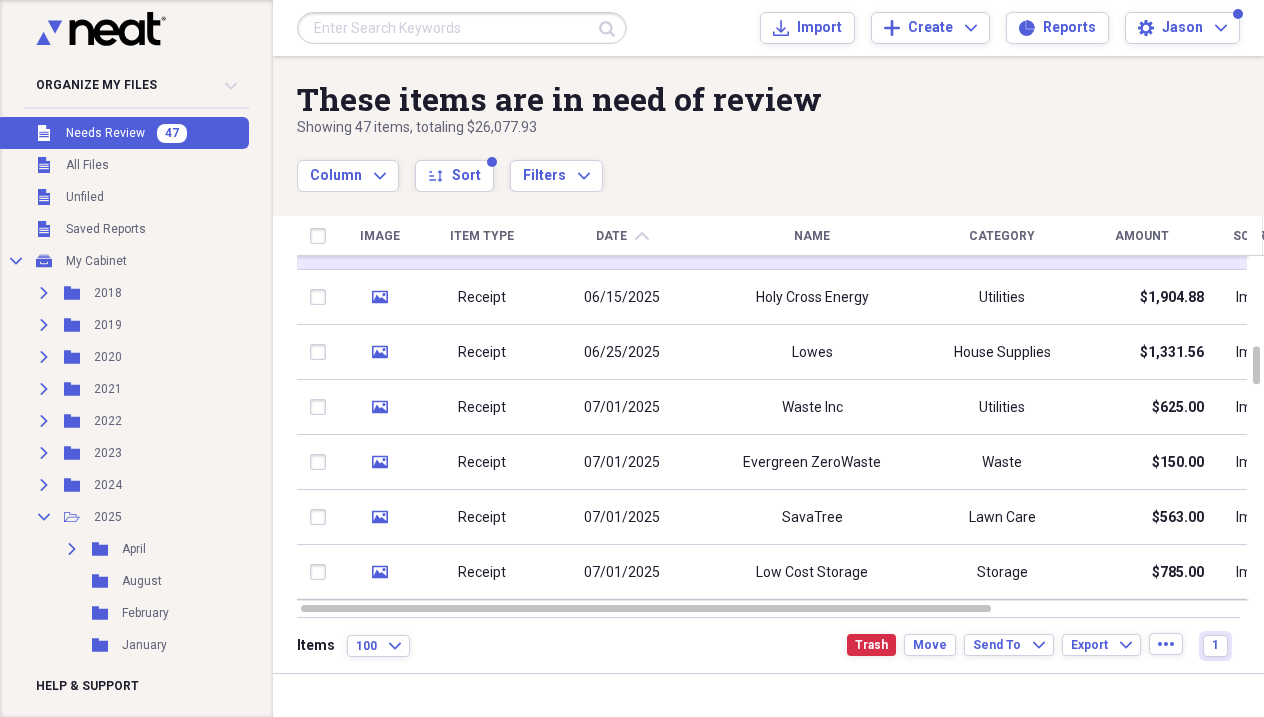checkbox on "false" 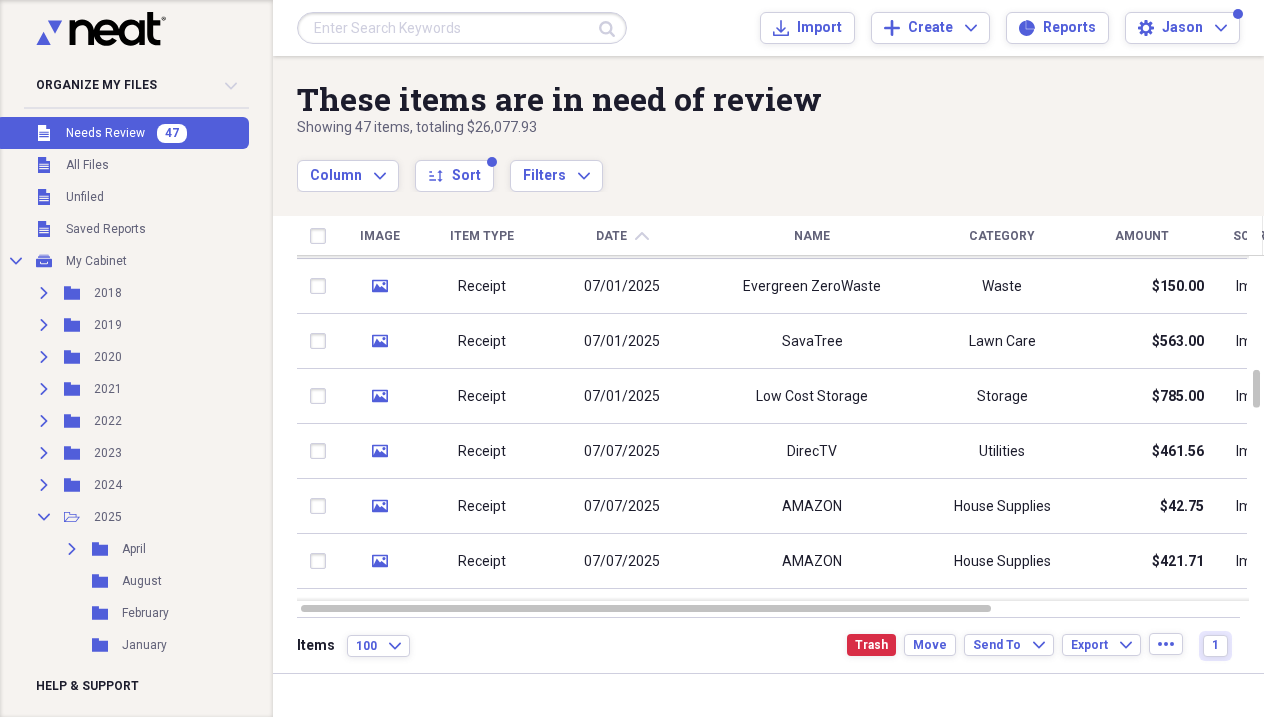 checkbox on "false" 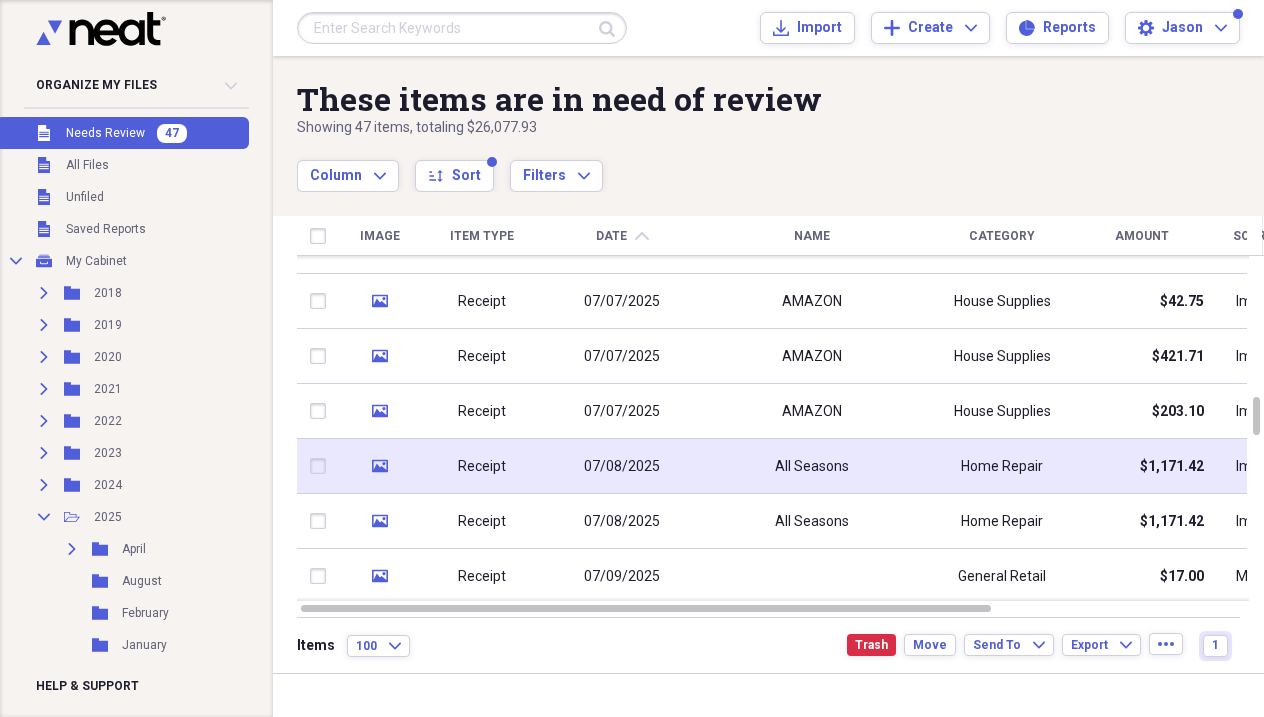 click at bounding box center [322, 466] 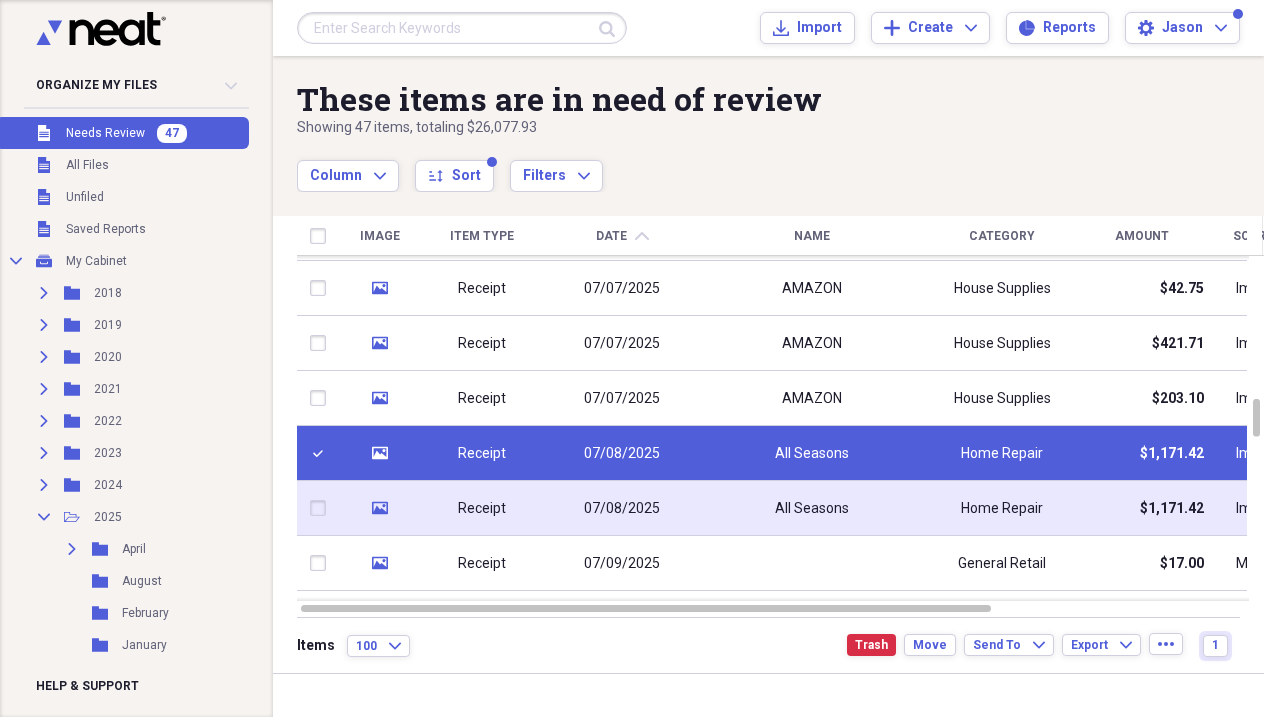 click on "All Seasons" at bounding box center [812, 508] 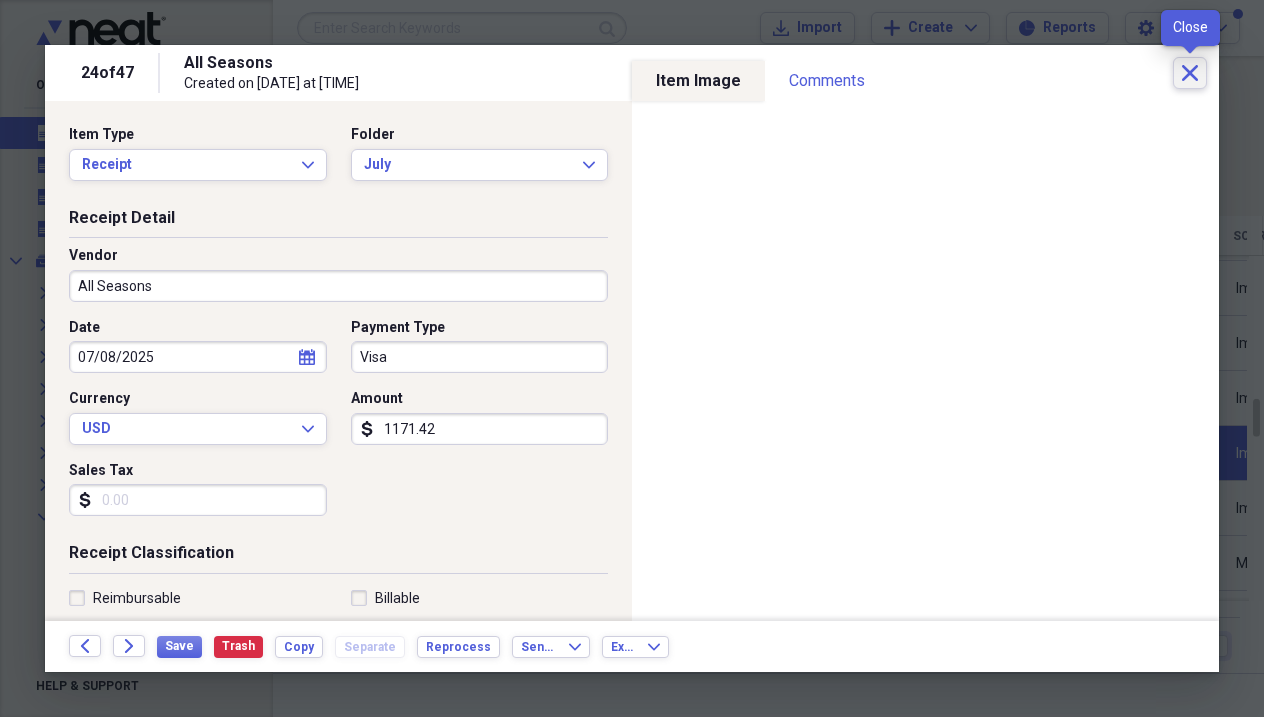 click 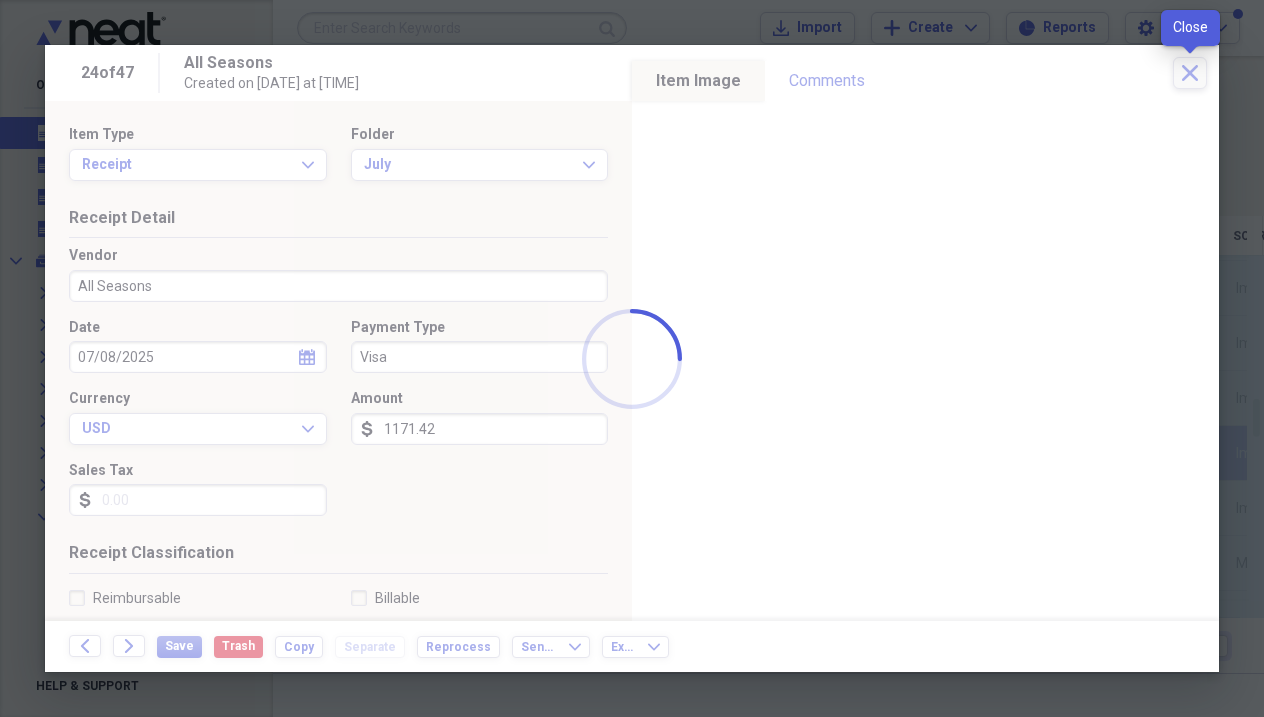 checkbox on "false" 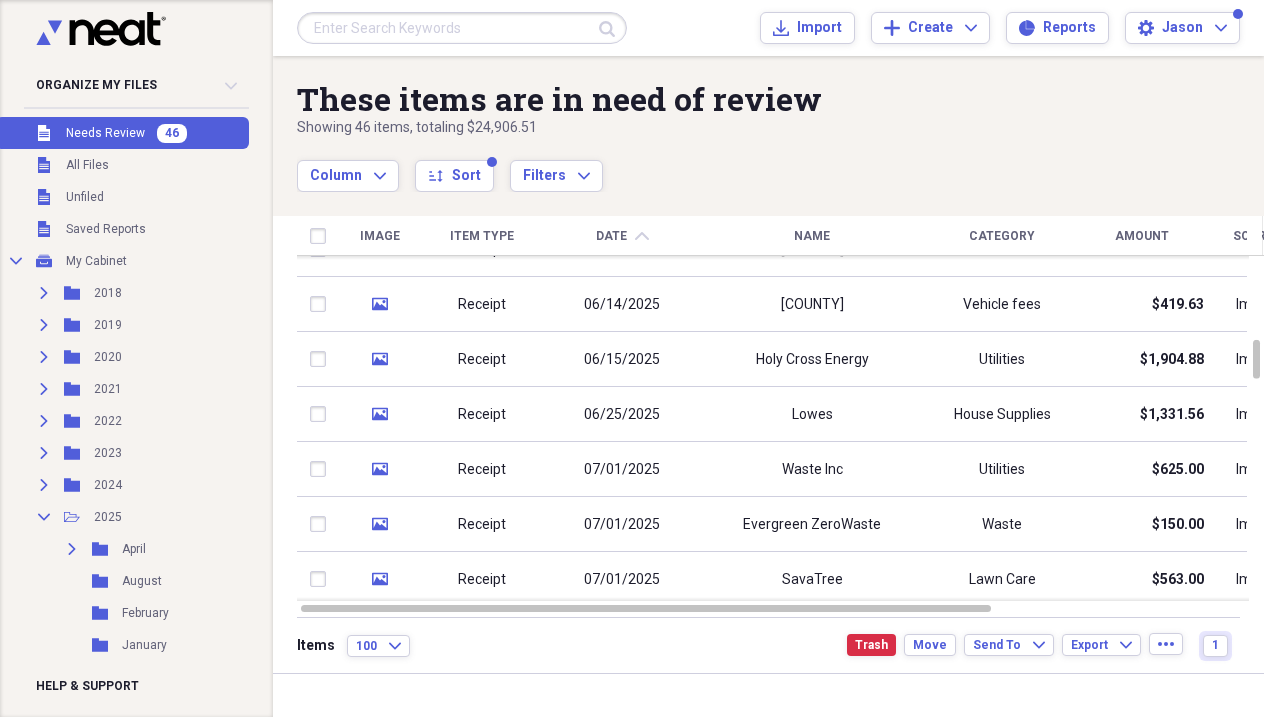 checkbox on "true" 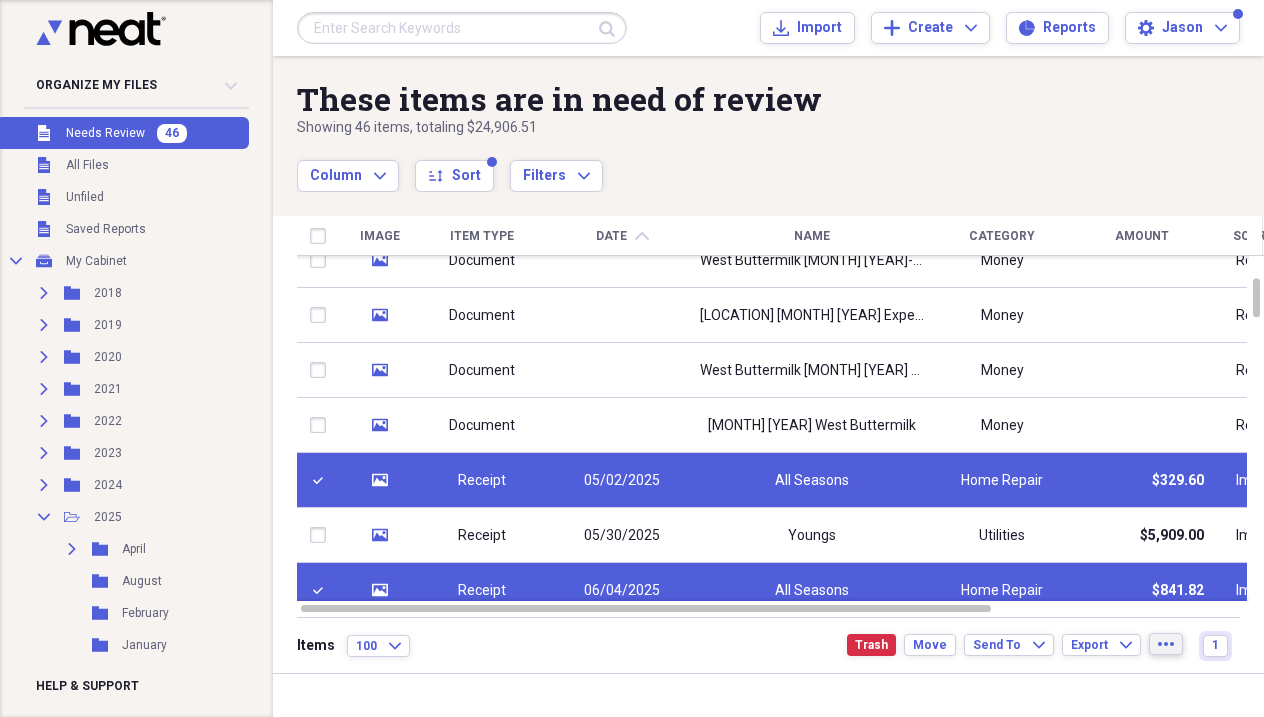 click 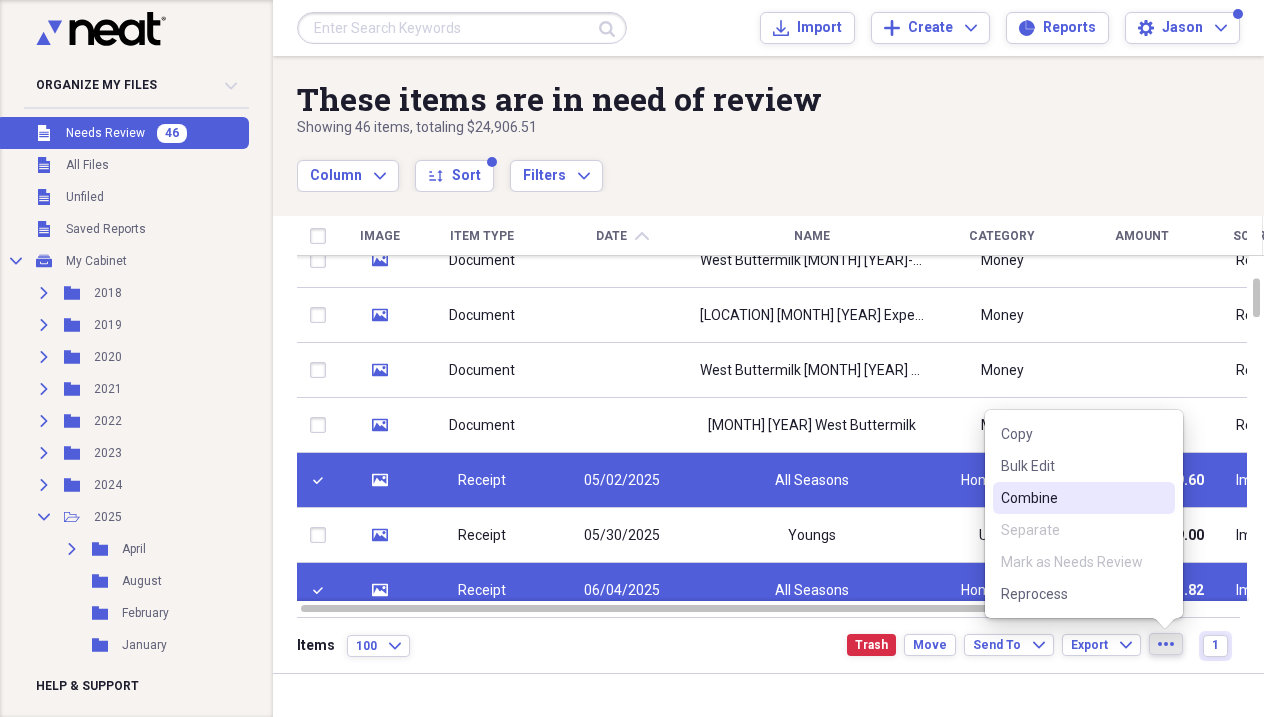 click on "Combine" at bounding box center [1072, 498] 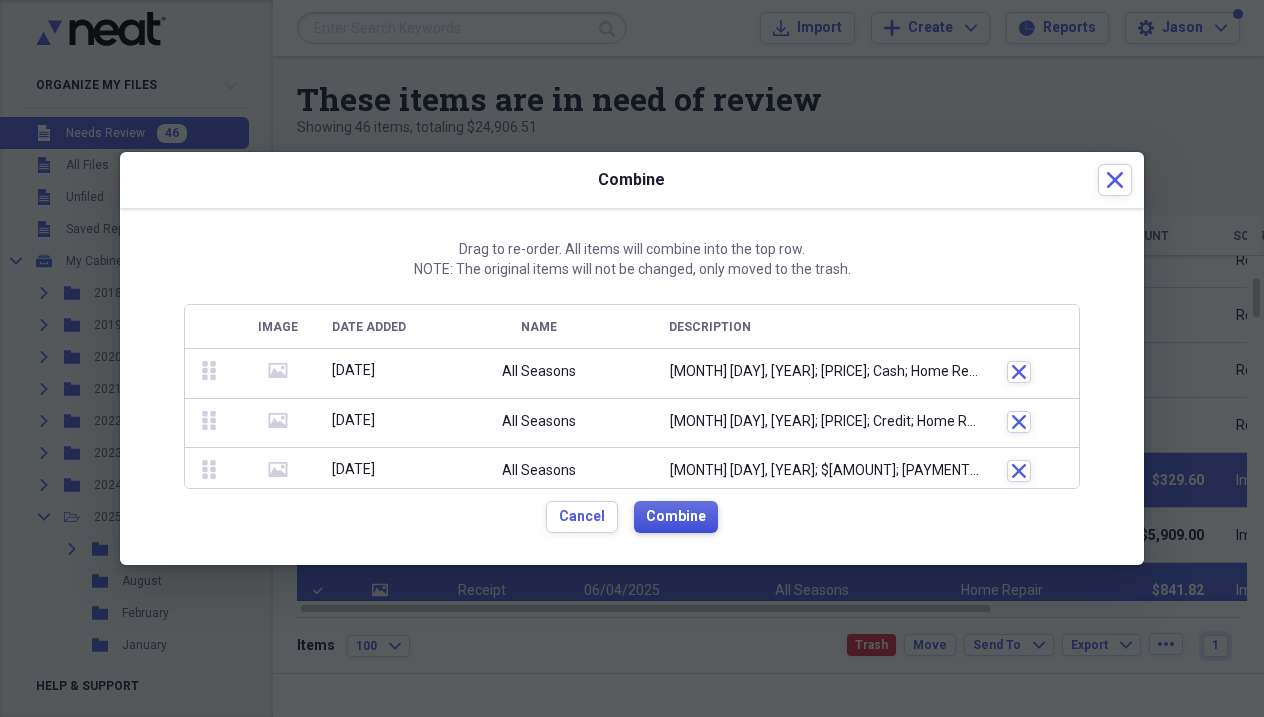 click on "Combine" at bounding box center [676, 517] 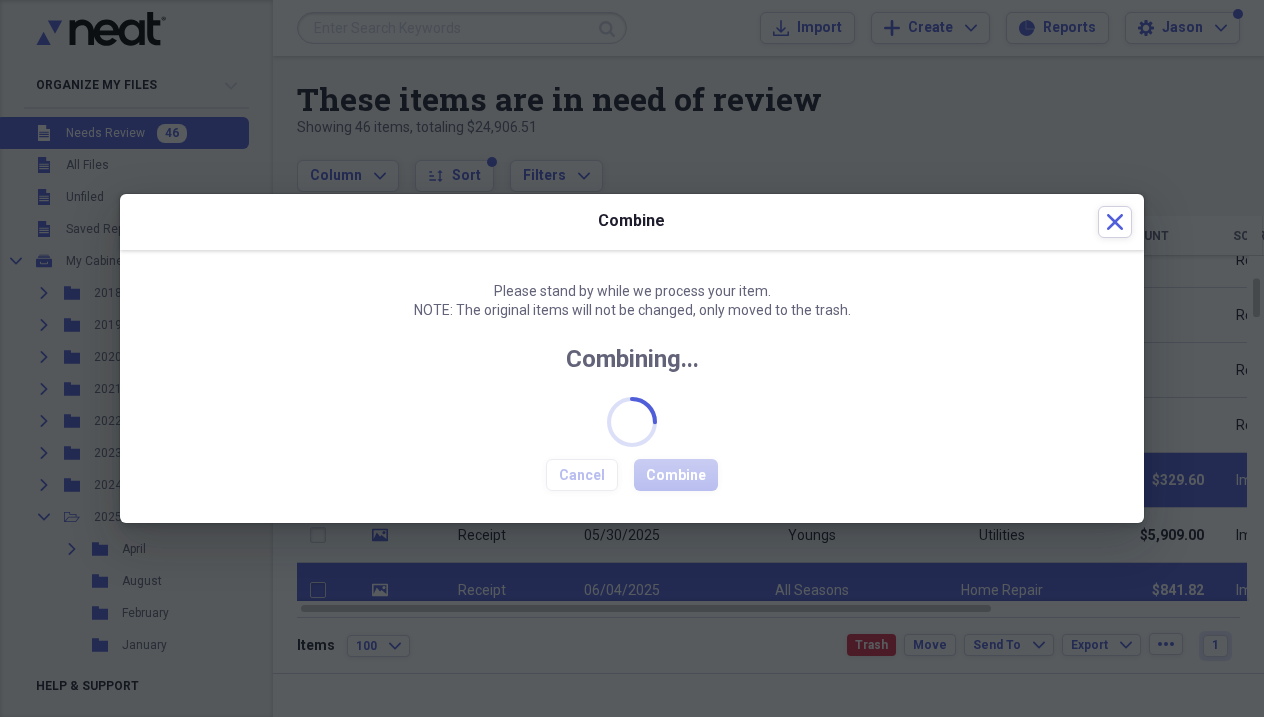 checkbox on "false" 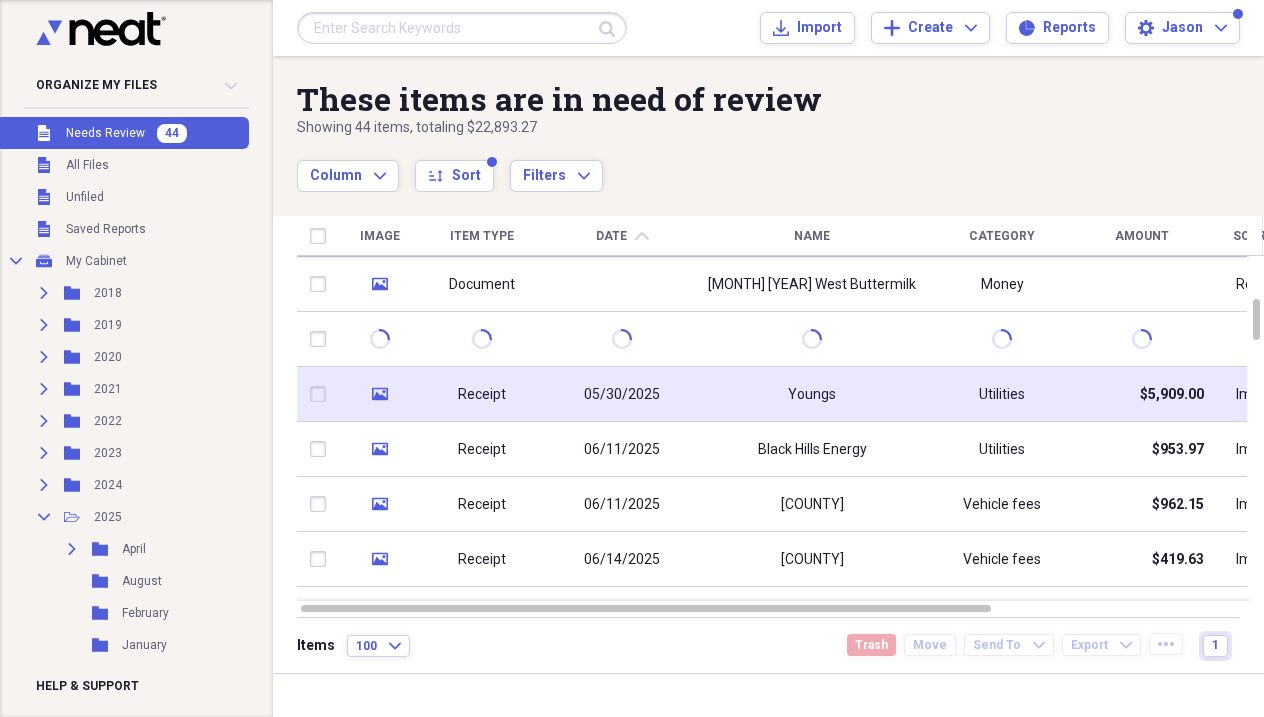 click at bounding box center (322, 394) 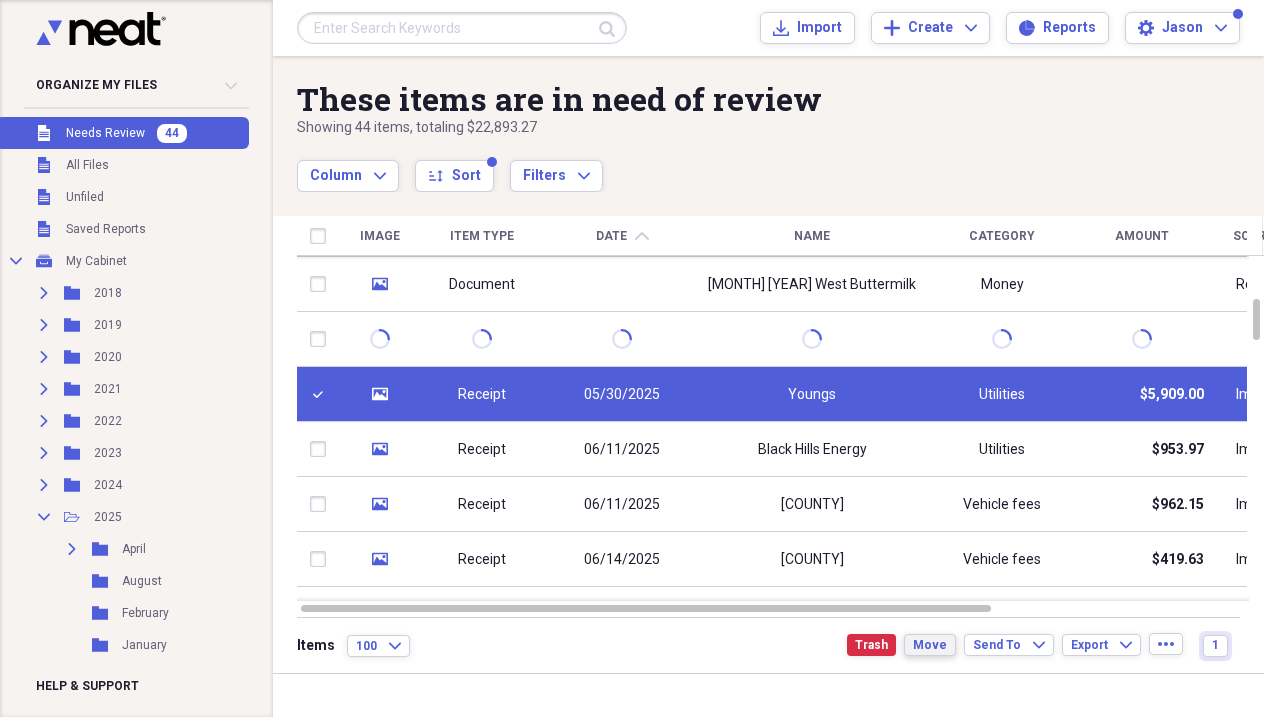 click on "Move" at bounding box center (930, 645) 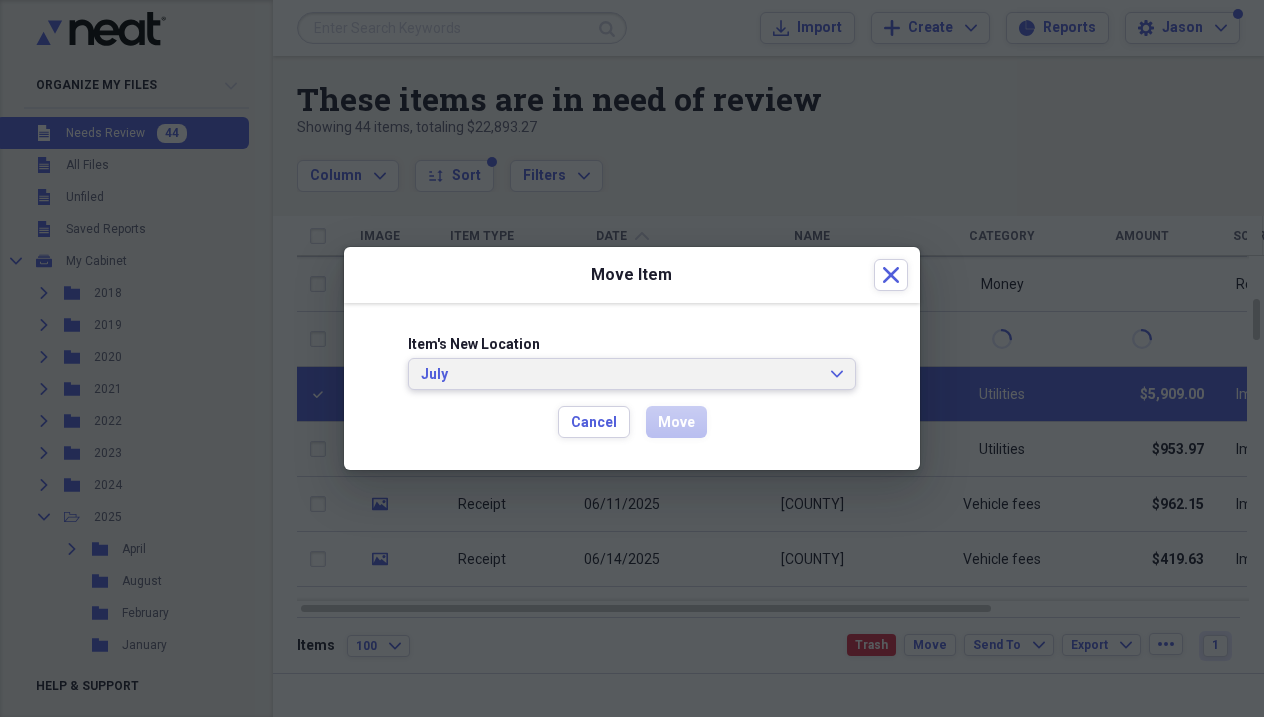 click on "July" at bounding box center (620, 375) 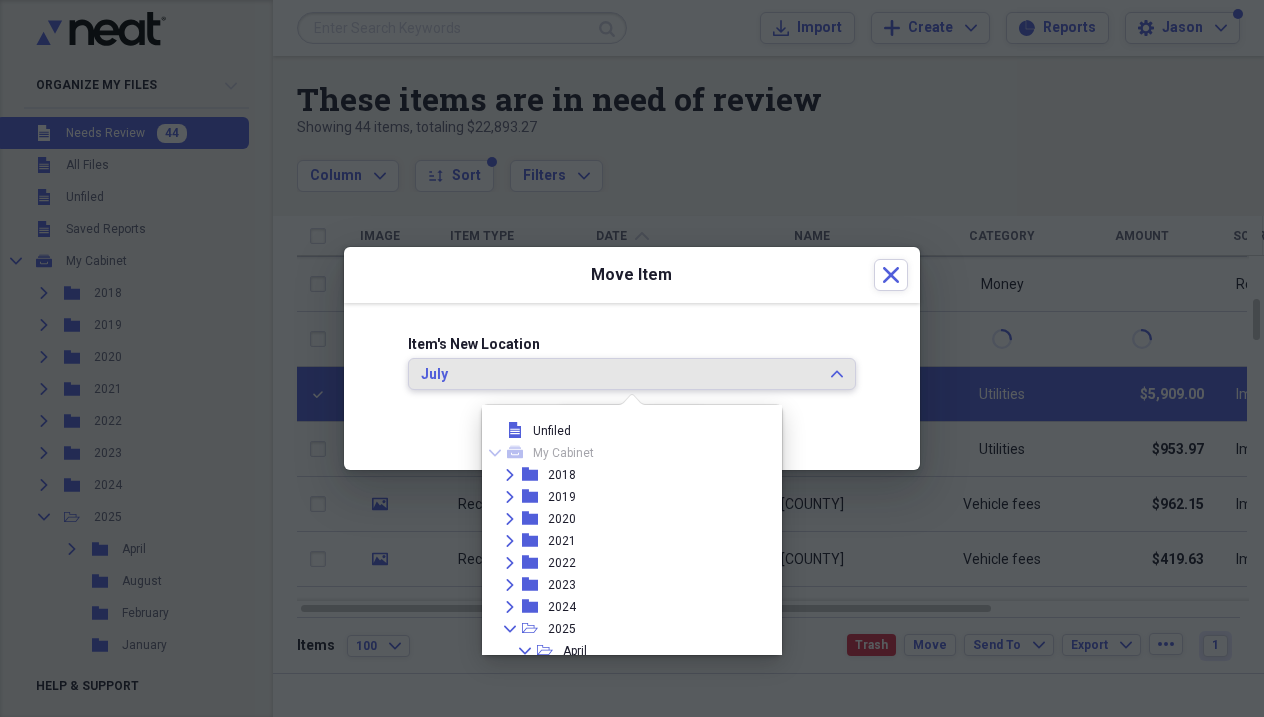 scroll, scrollTop: 231, scrollLeft: 0, axis: vertical 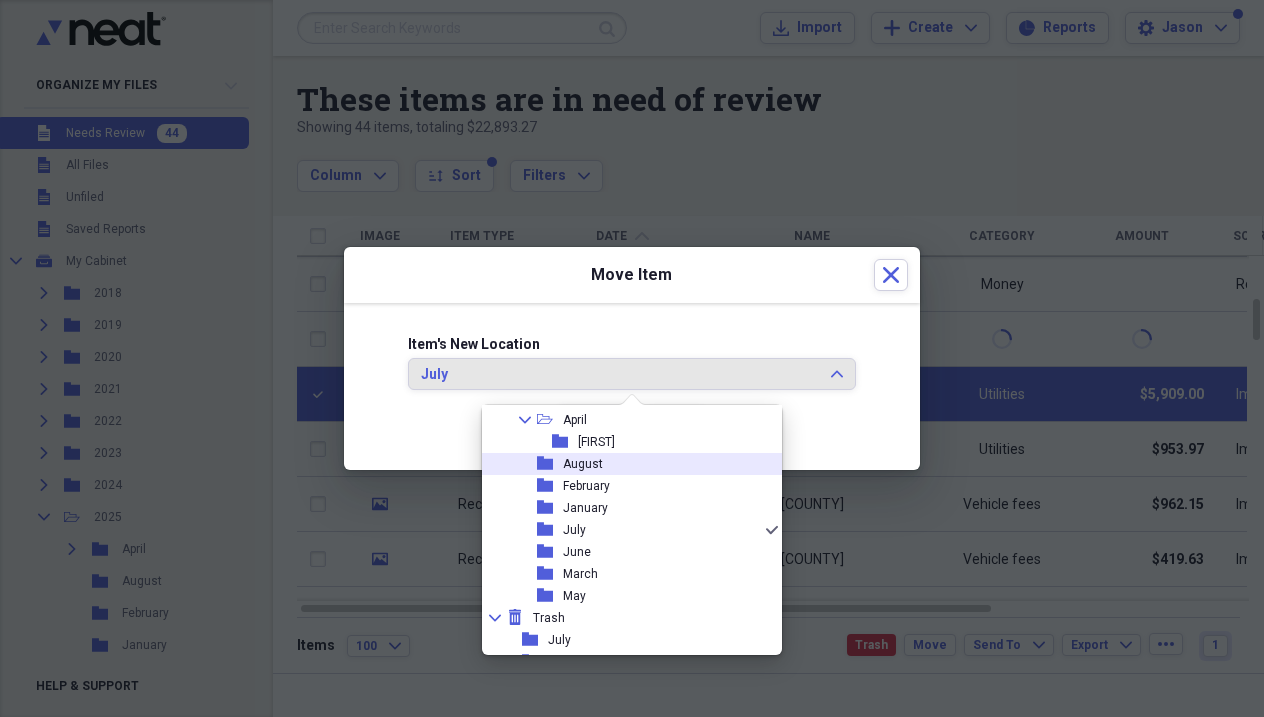 click on "August" at bounding box center [583, 464] 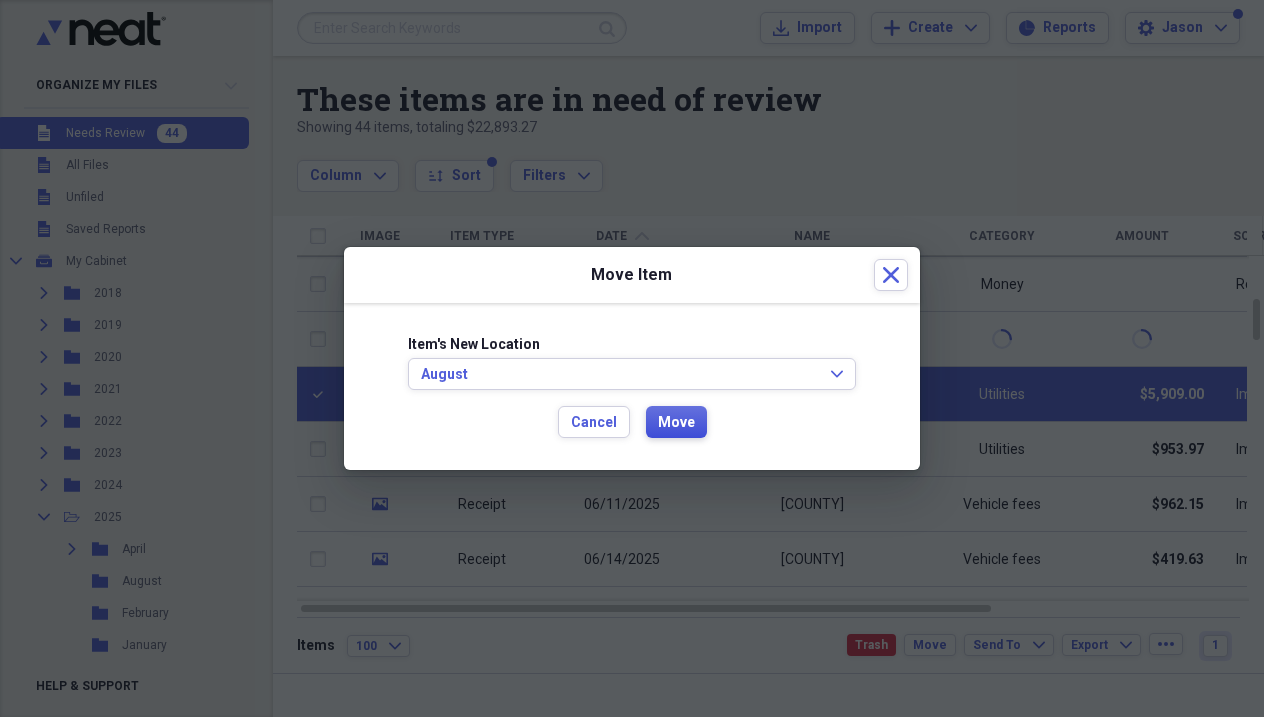 click on "Move" at bounding box center (676, 423) 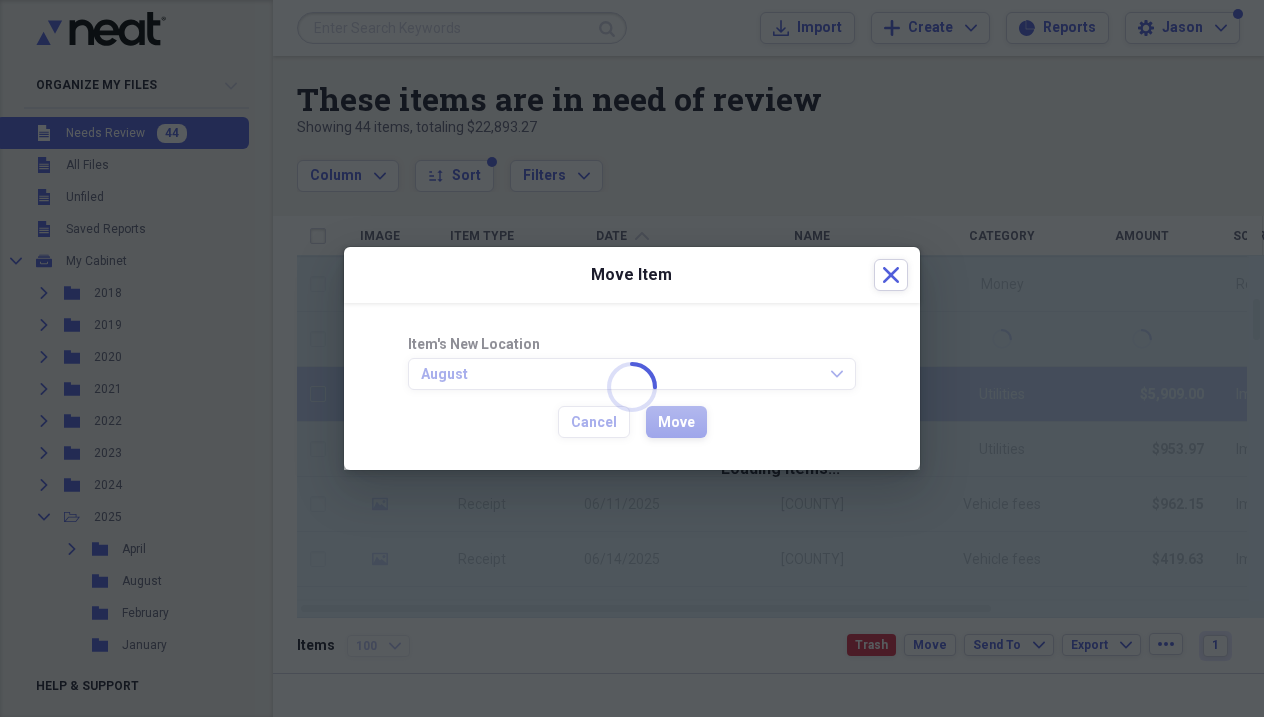 checkbox on "false" 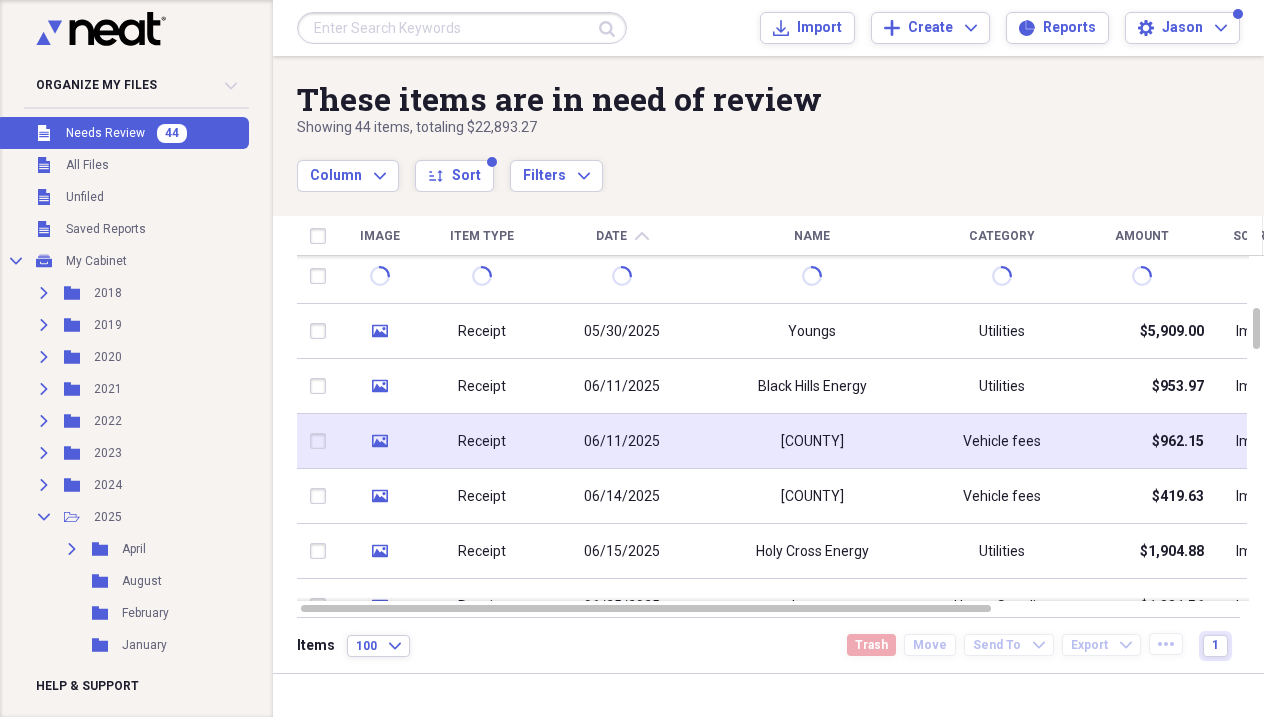 click on "[COUNTY]" at bounding box center [812, 441] 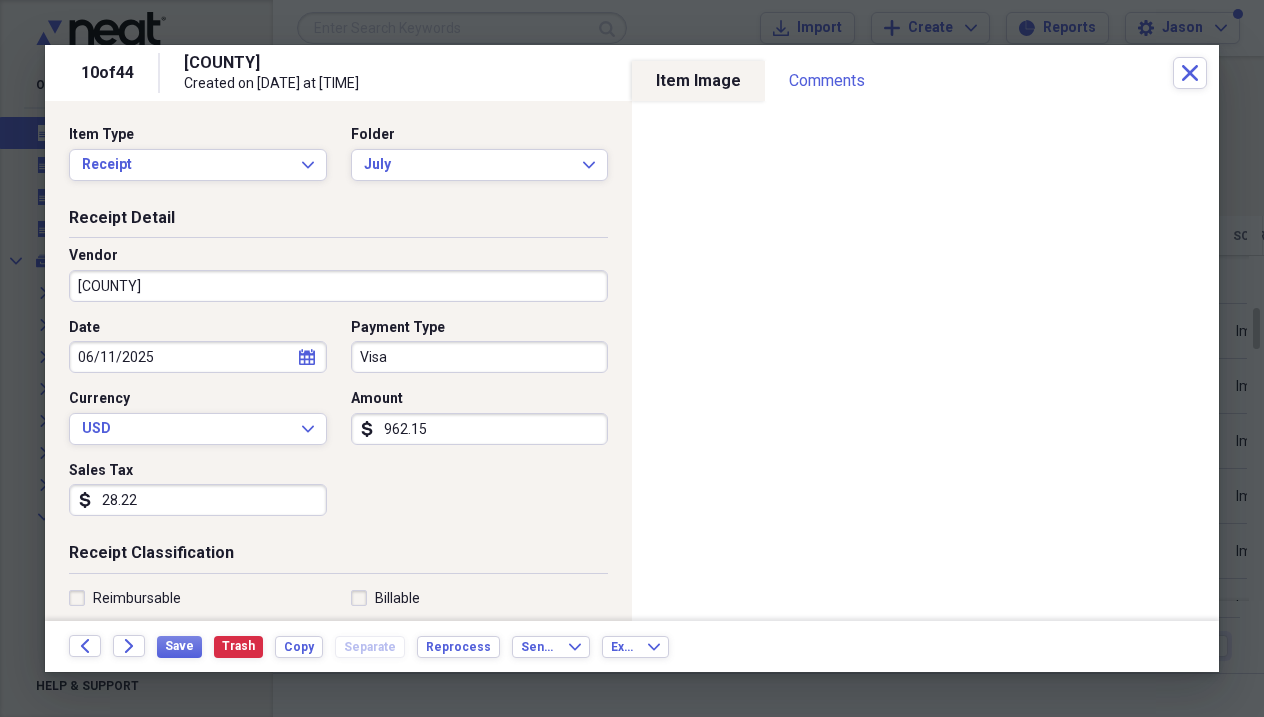 click on "[COUNTY]" at bounding box center [338, 286] 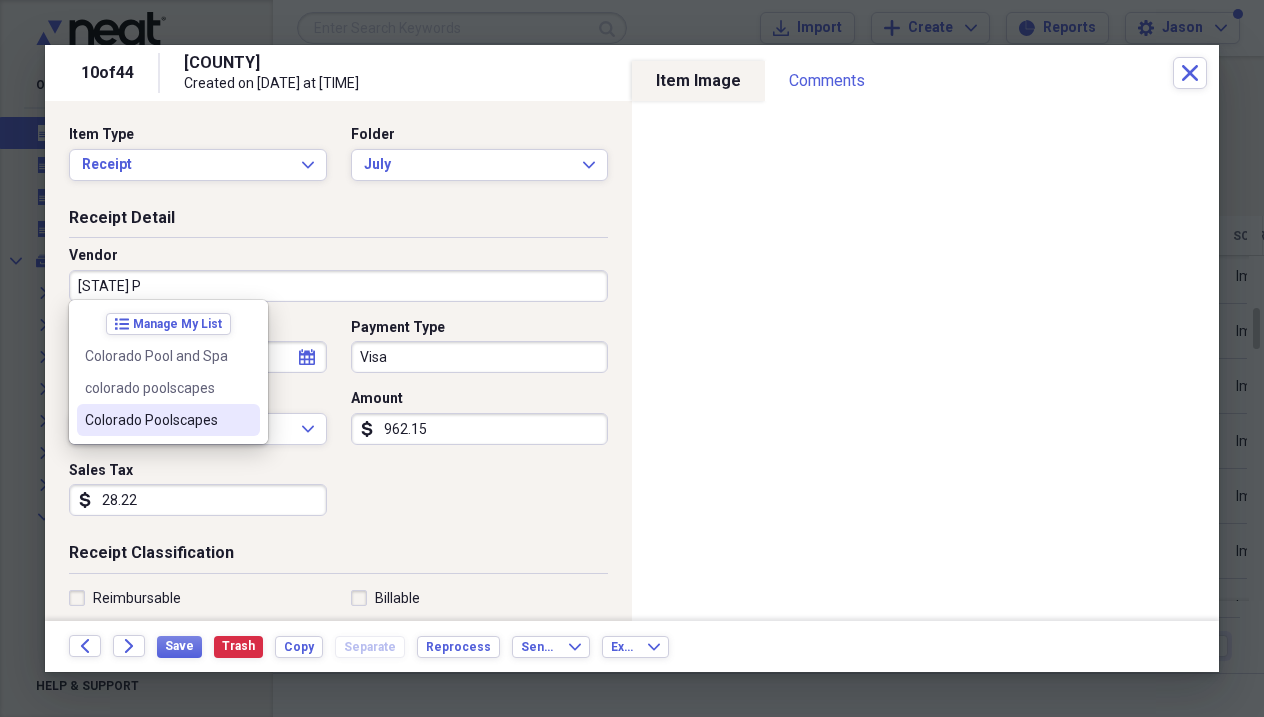 click on "Colorado Poolscapes" at bounding box center [156, 420] 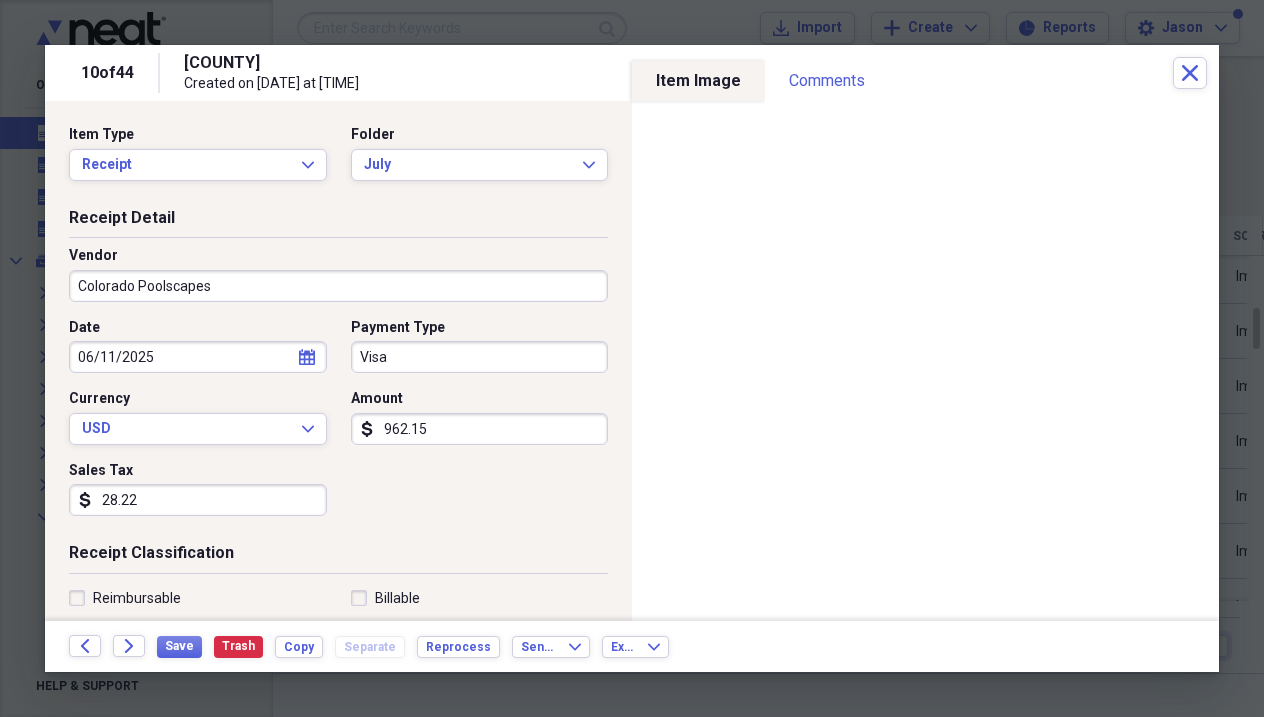 type on "Pool" 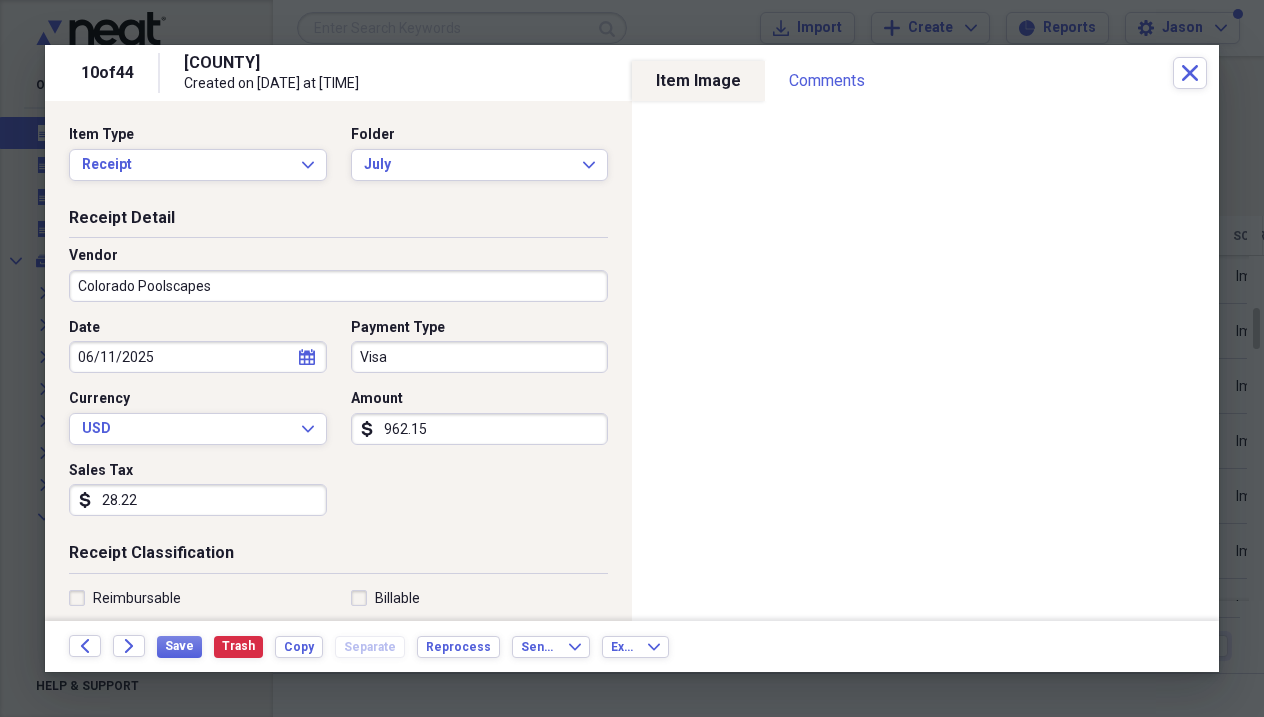click on "Save Trash Copy Separate Reprocess" at bounding box center (334, 646) 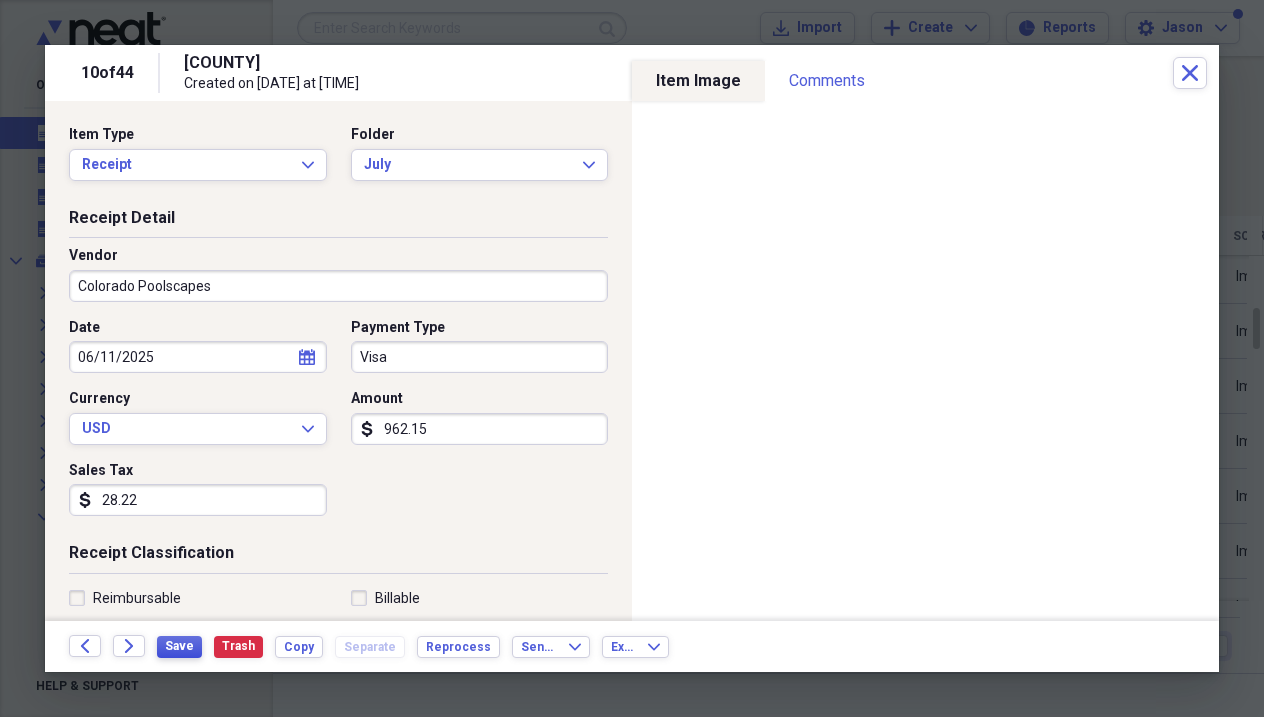 click on "Save" at bounding box center (179, 646) 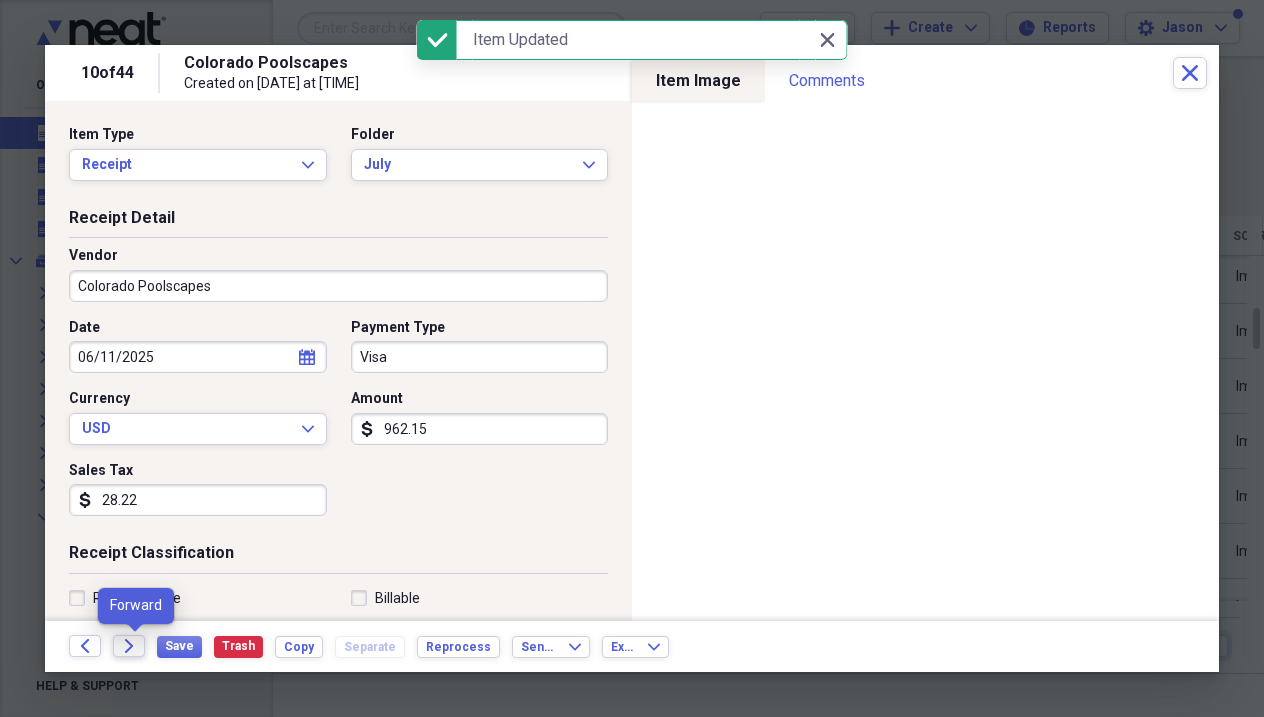 click on "Forward" 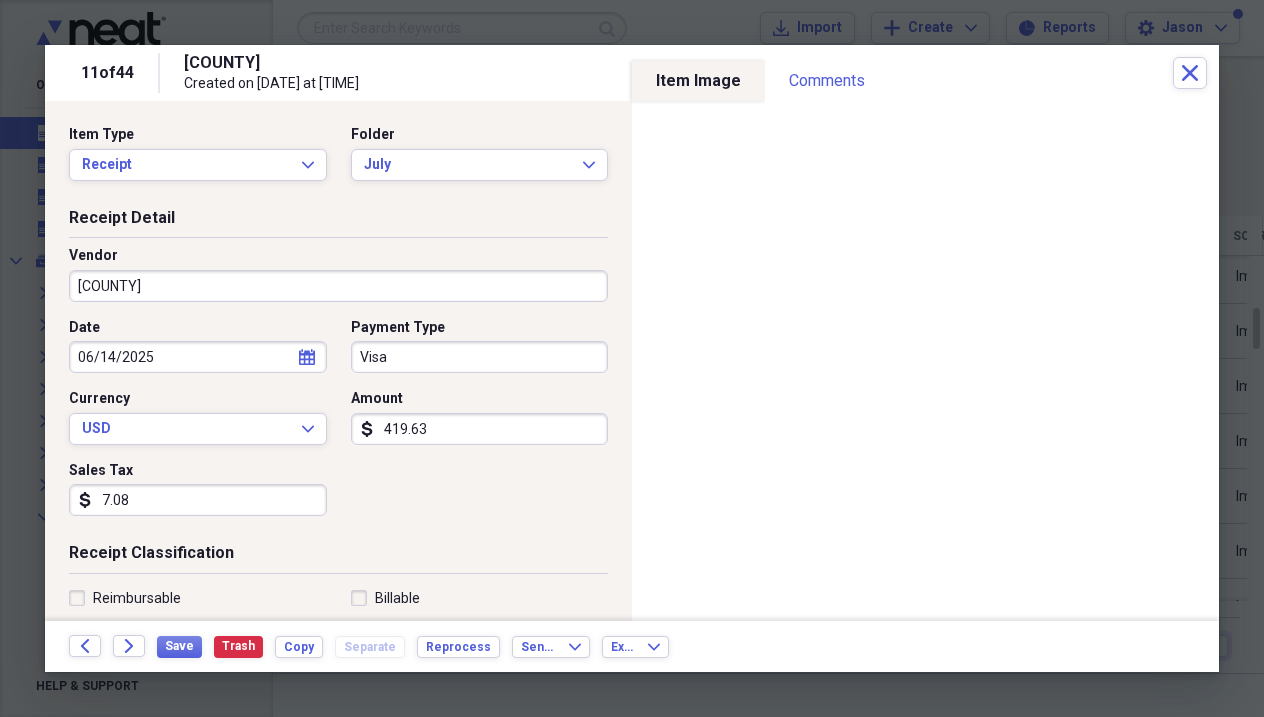 click on "[COUNTY]" at bounding box center (338, 286) 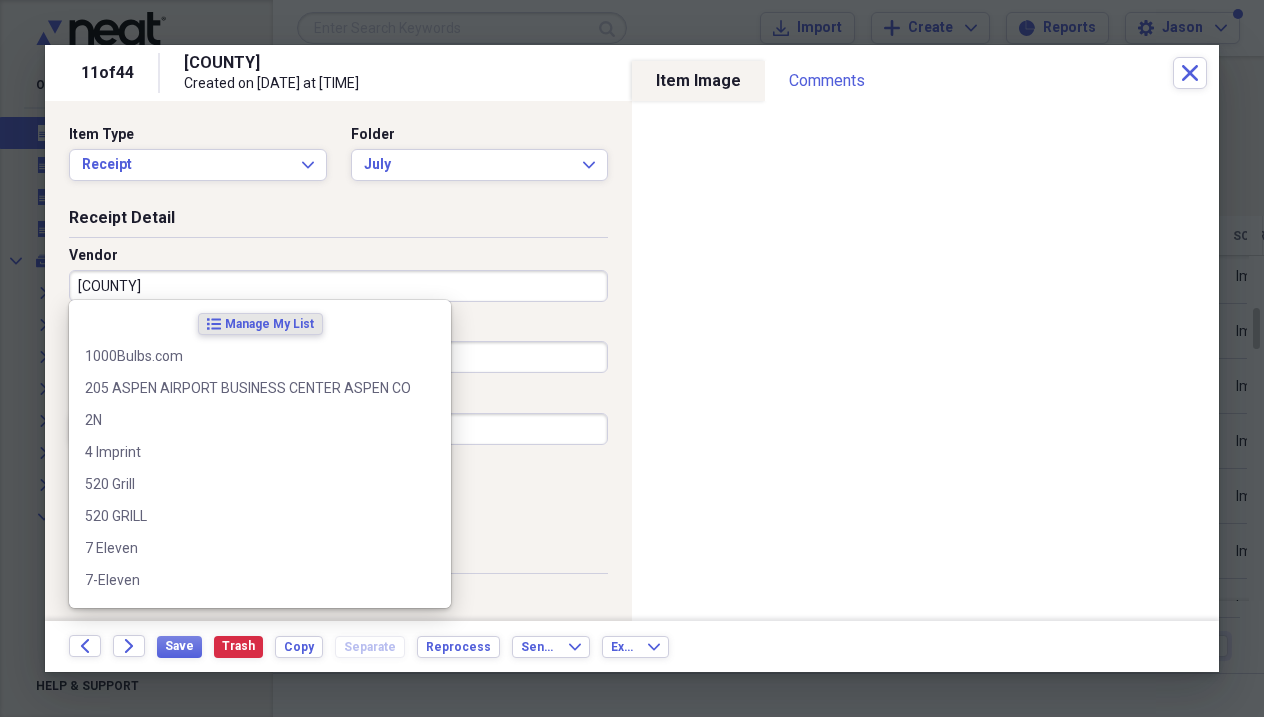 click on "[COUNTY]" at bounding box center [338, 286] 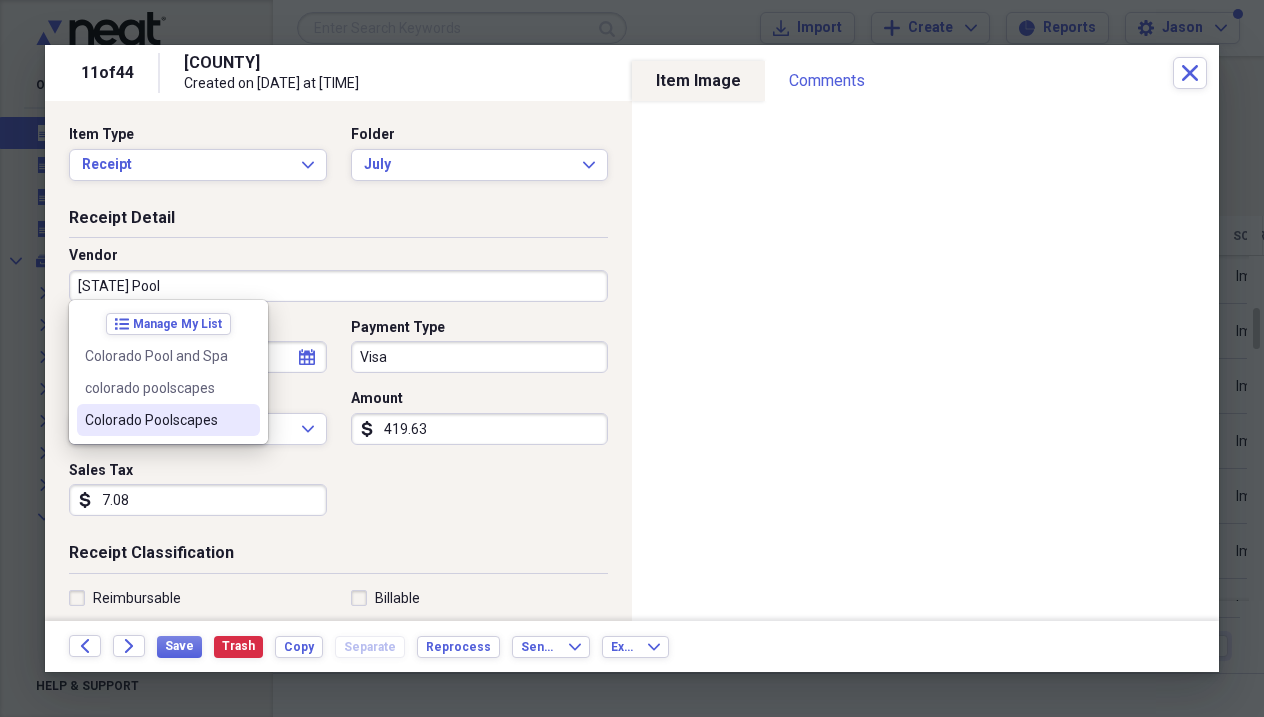 click on "Colorado Poolscapes" at bounding box center [156, 420] 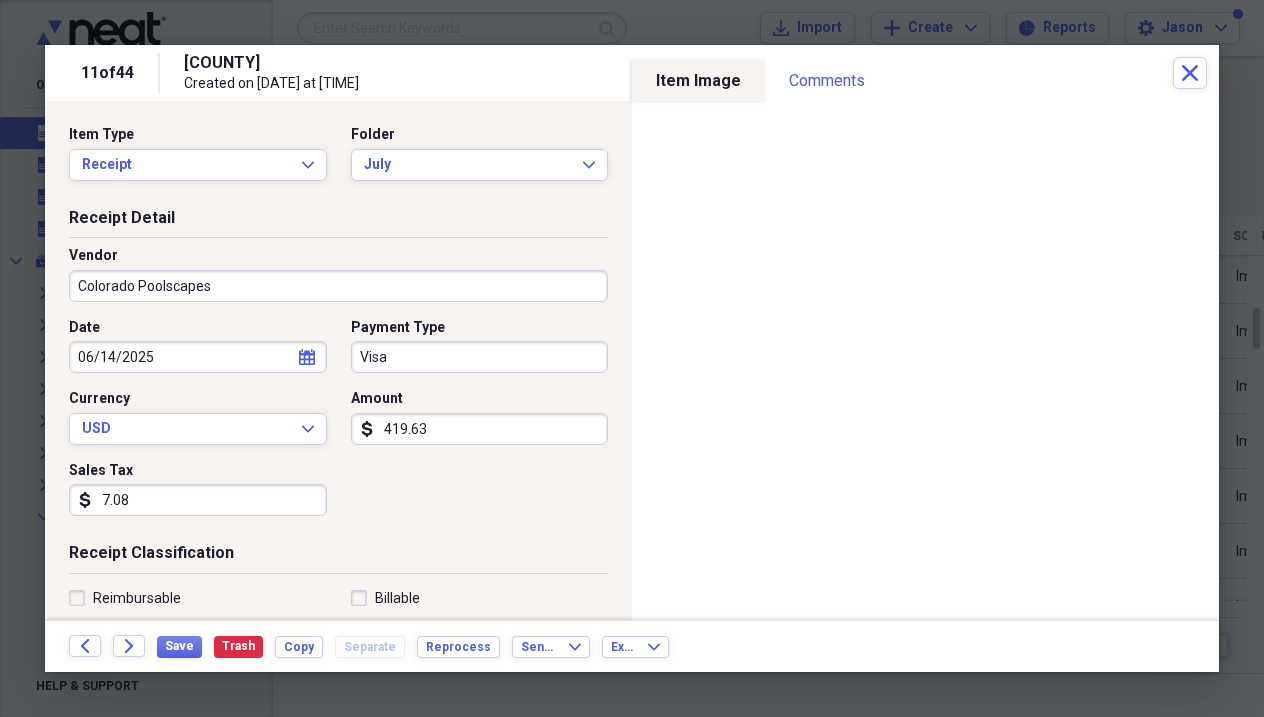 type on "Pool" 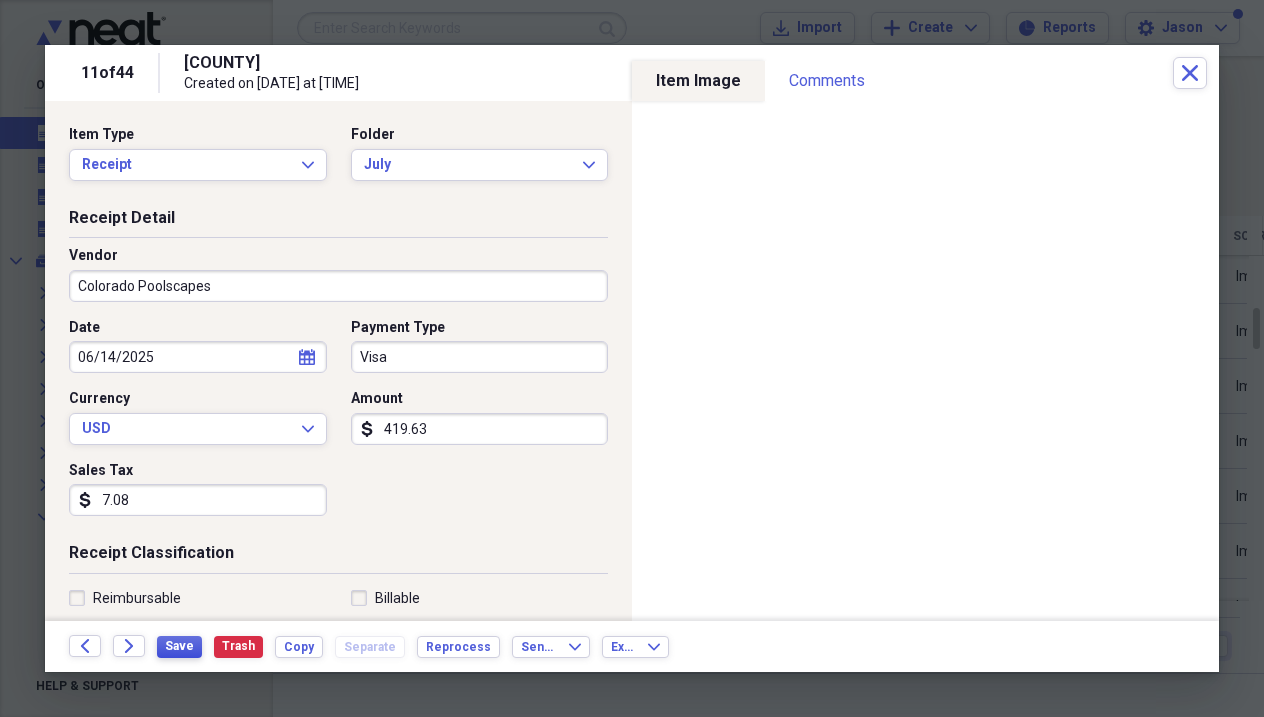click on "Save" at bounding box center [179, 646] 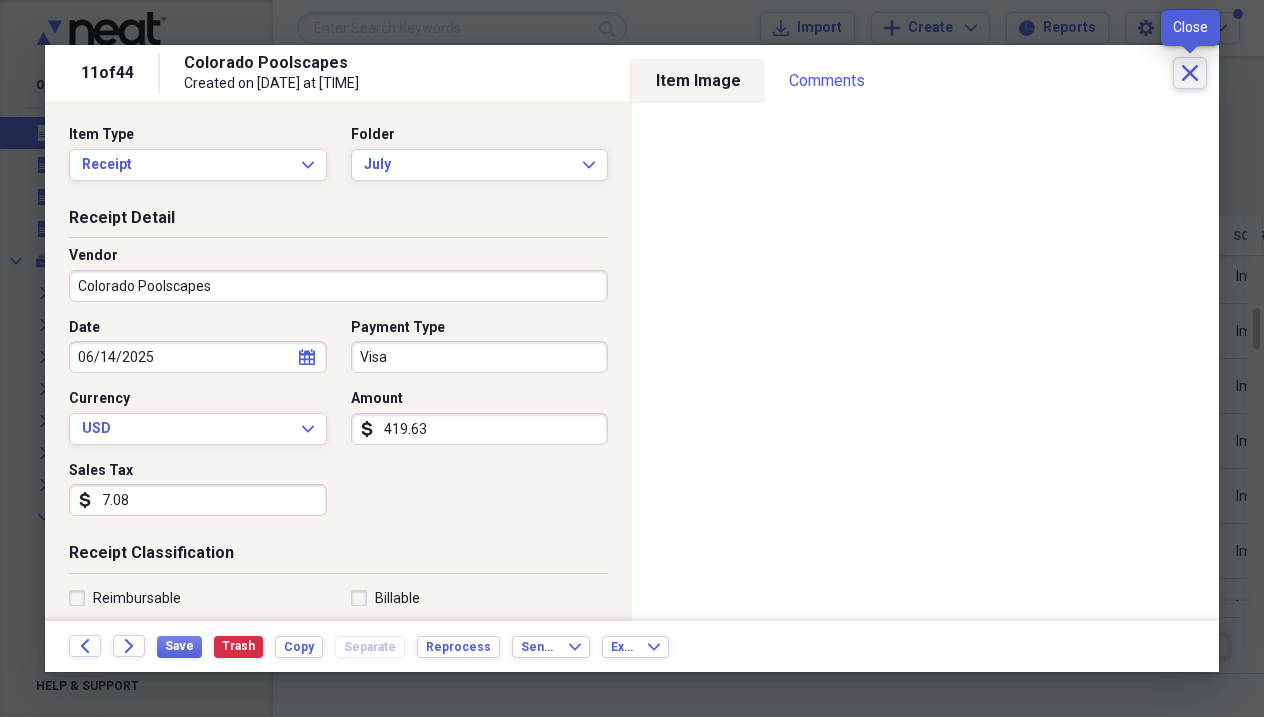 click on "Close" 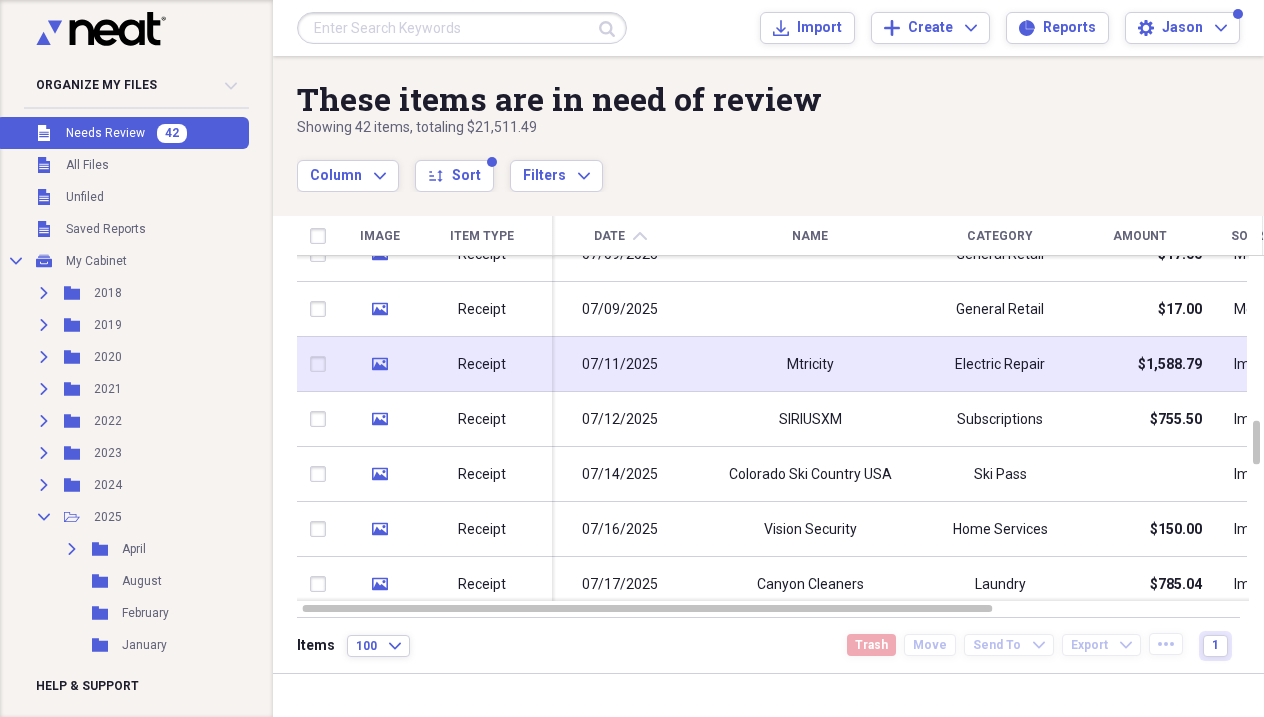 click at bounding box center (322, 364) 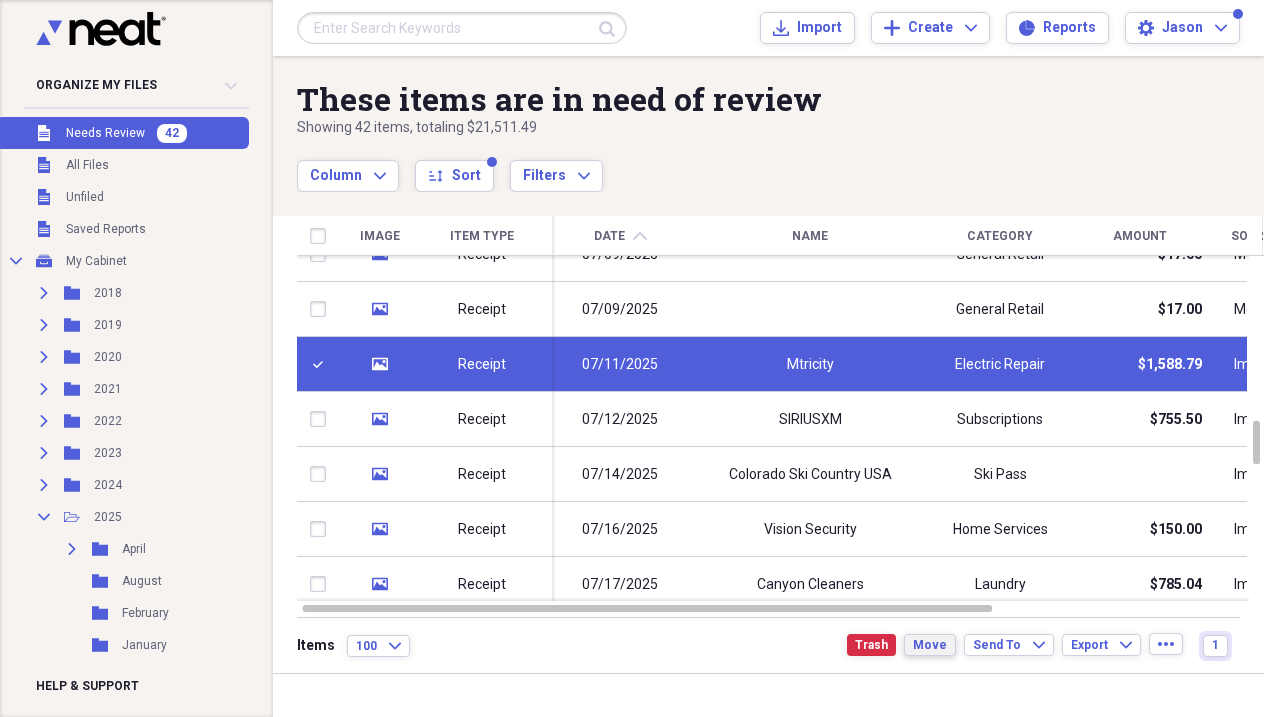 click on "Move" at bounding box center [930, 645] 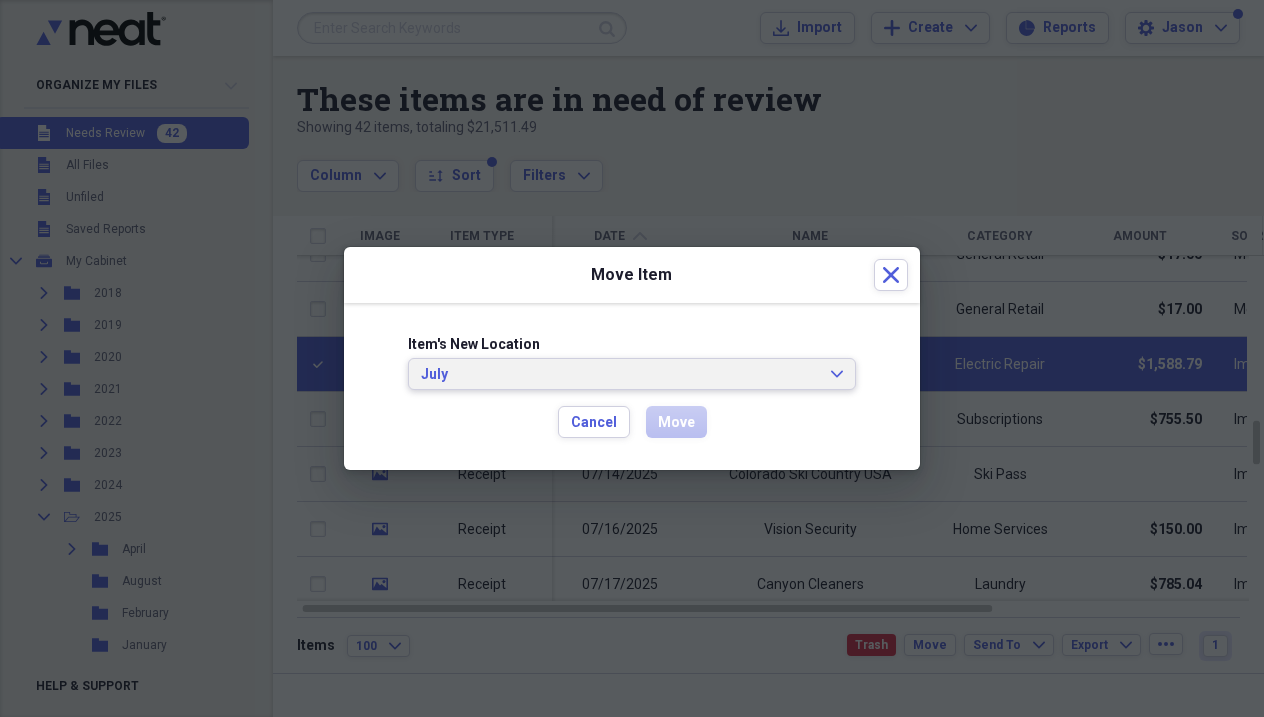 click on "July" at bounding box center (620, 375) 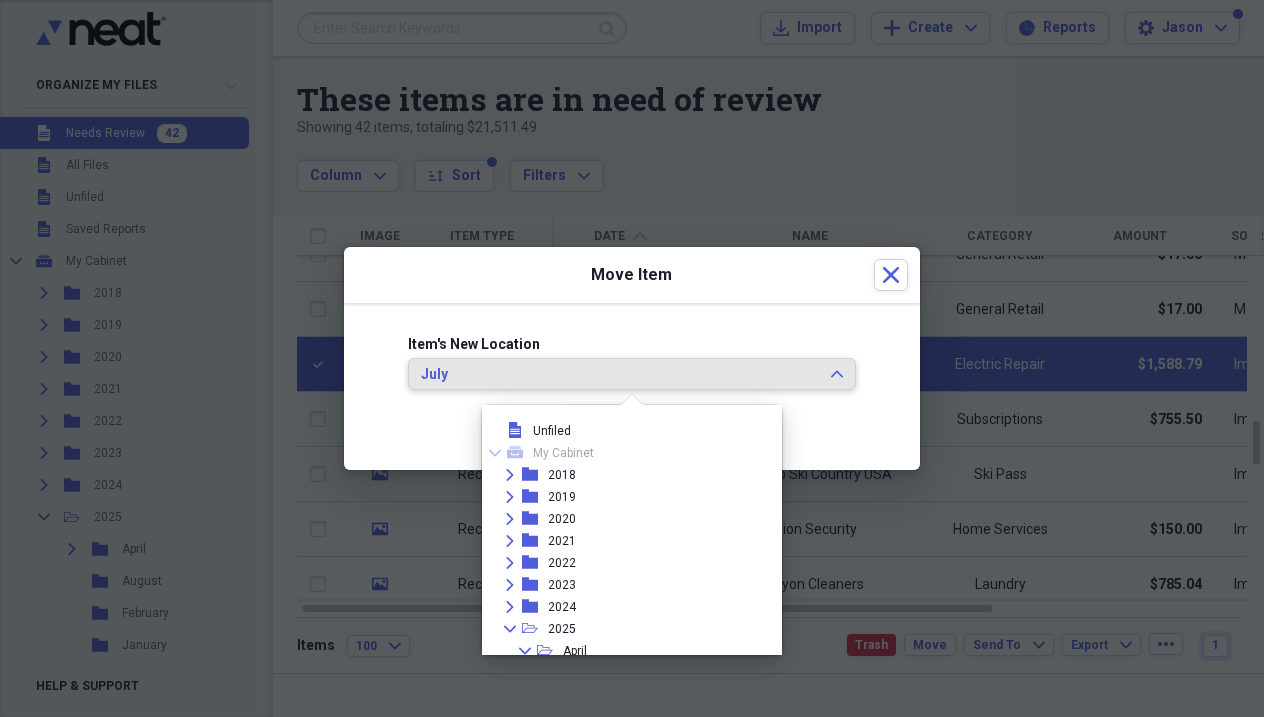 scroll, scrollTop: 231, scrollLeft: 0, axis: vertical 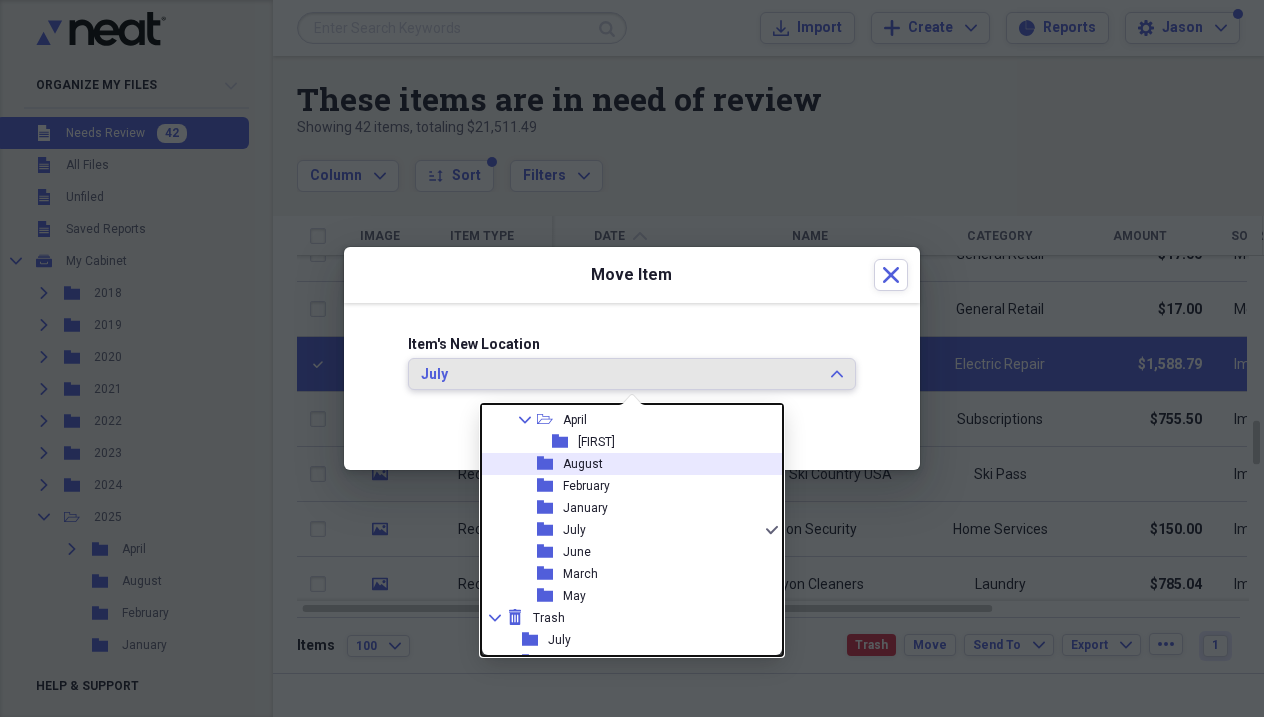 click on "August" at bounding box center (583, 464) 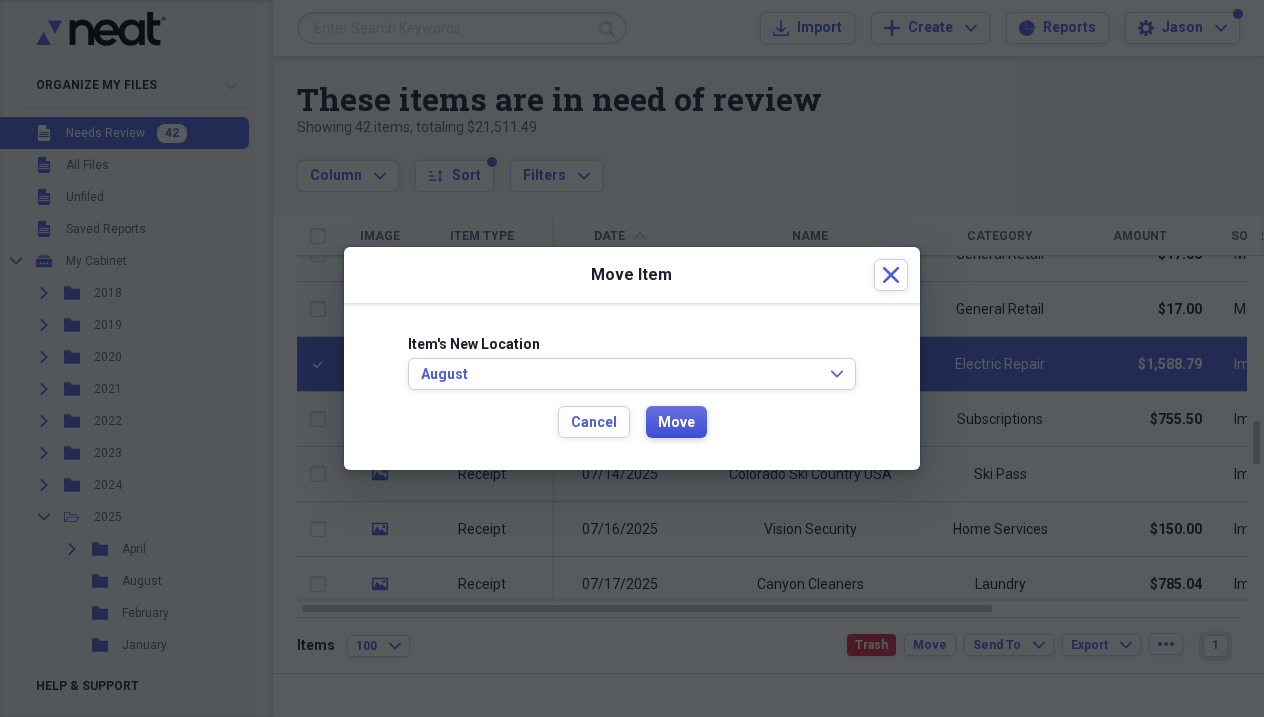 click on "Move" at bounding box center [676, 423] 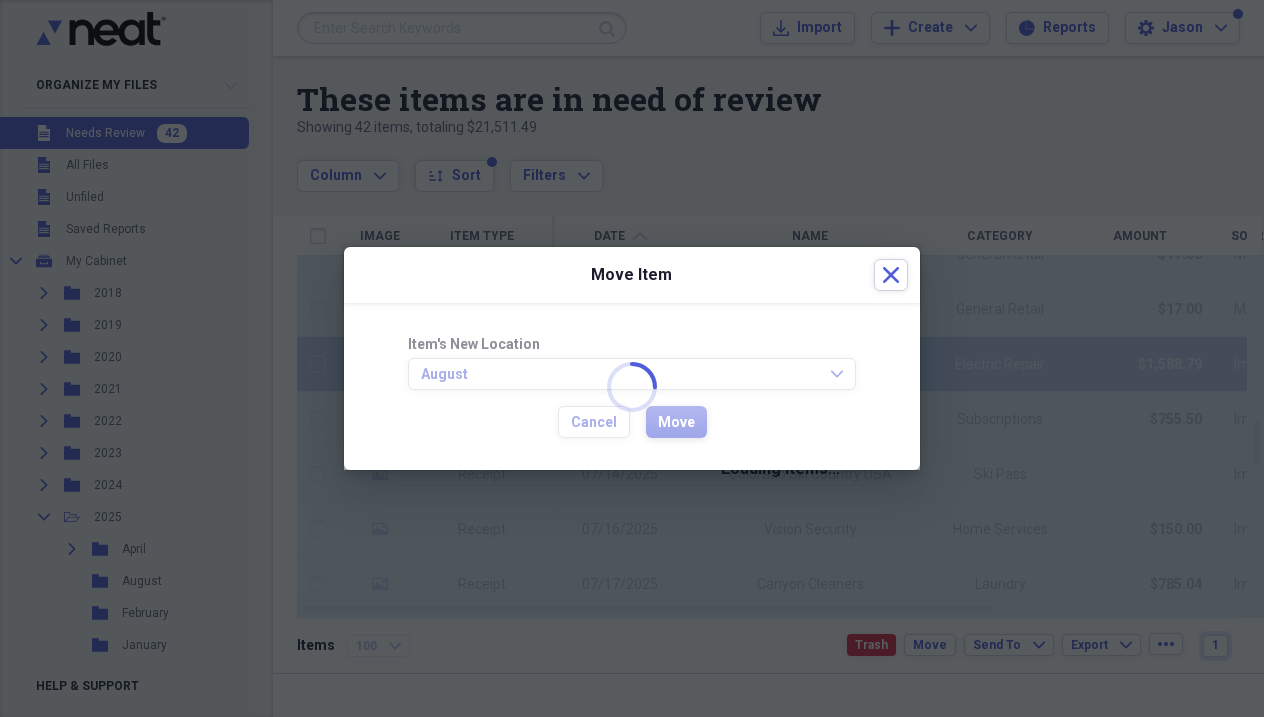 checkbox on "false" 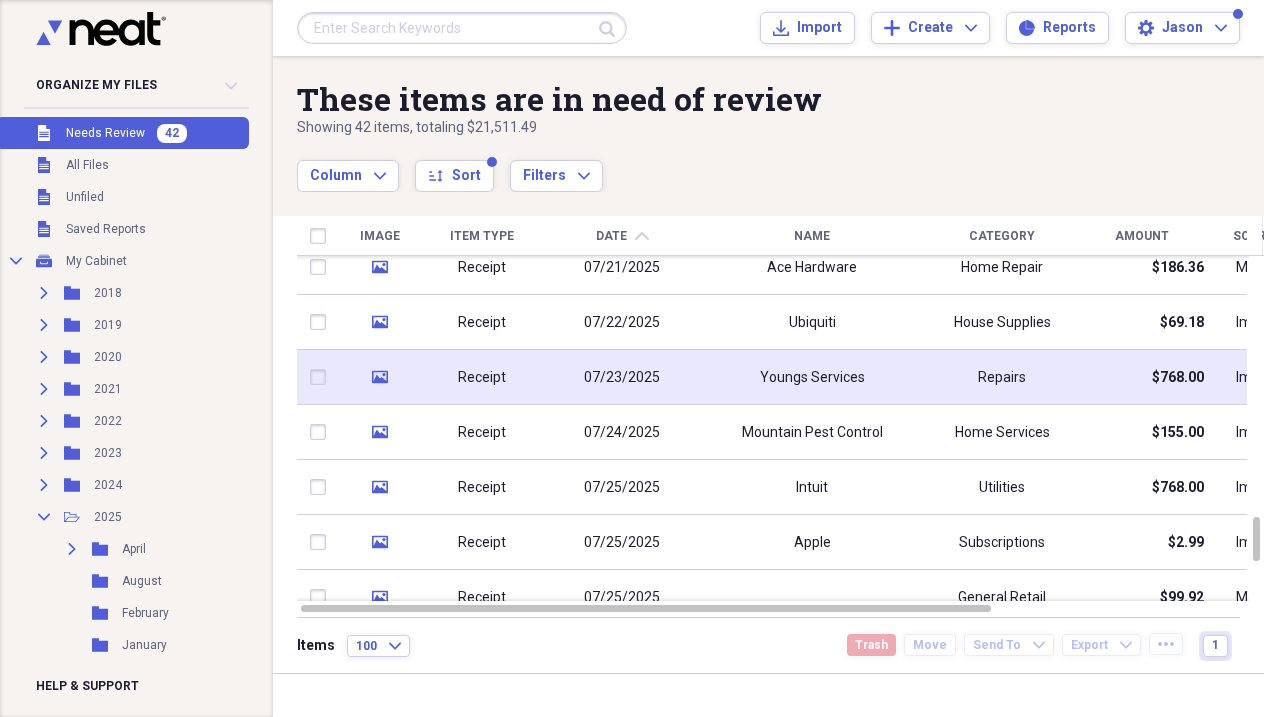 click at bounding box center [322, 377] 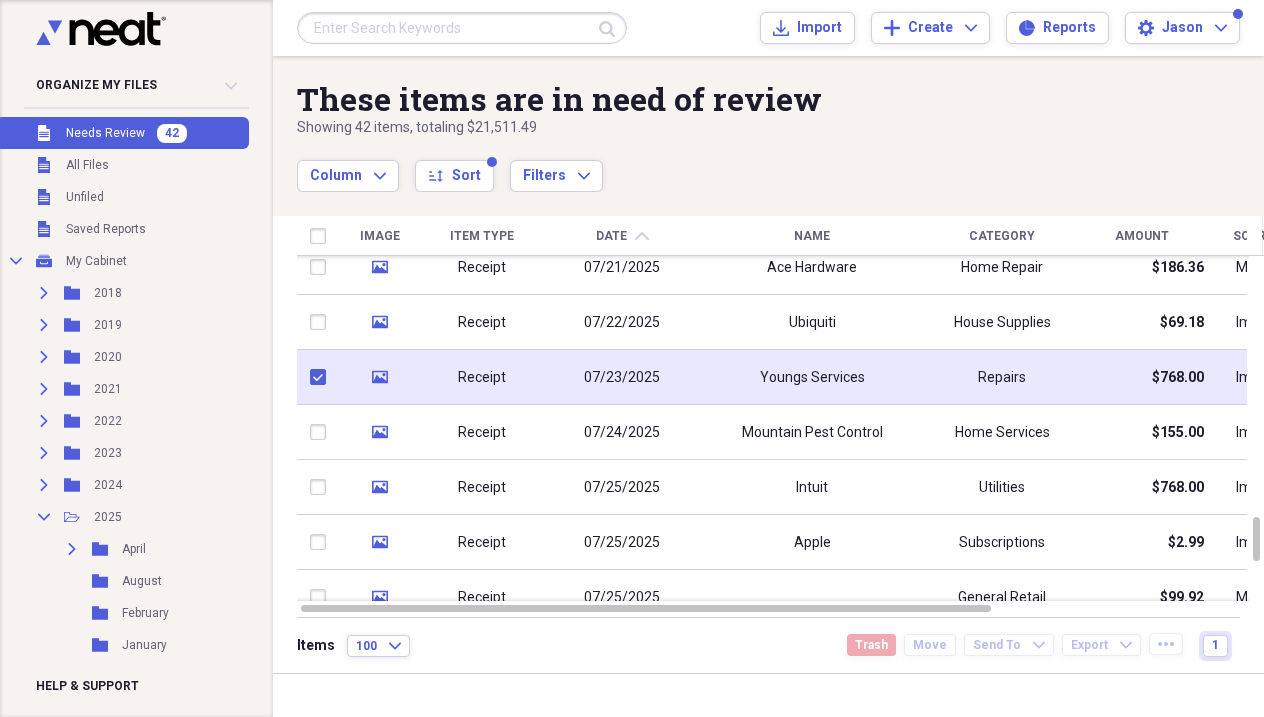 checkbox on "true" 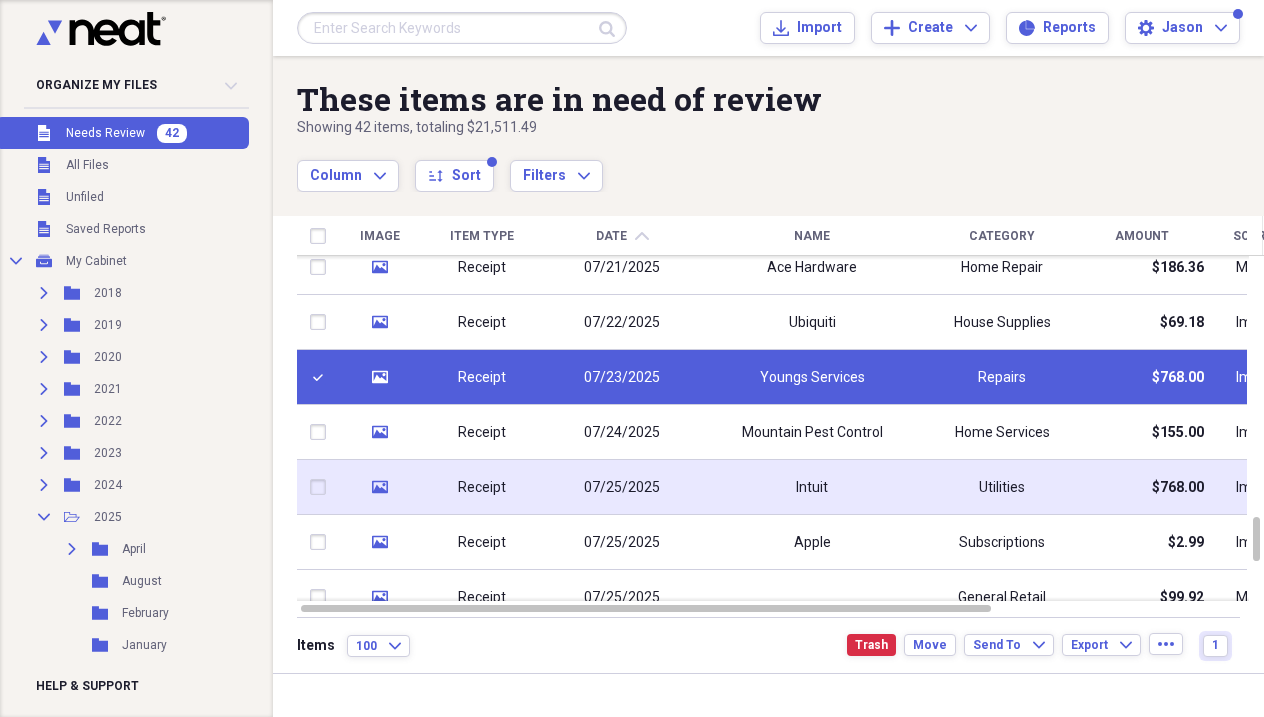 click at bounding box center (322, 487) 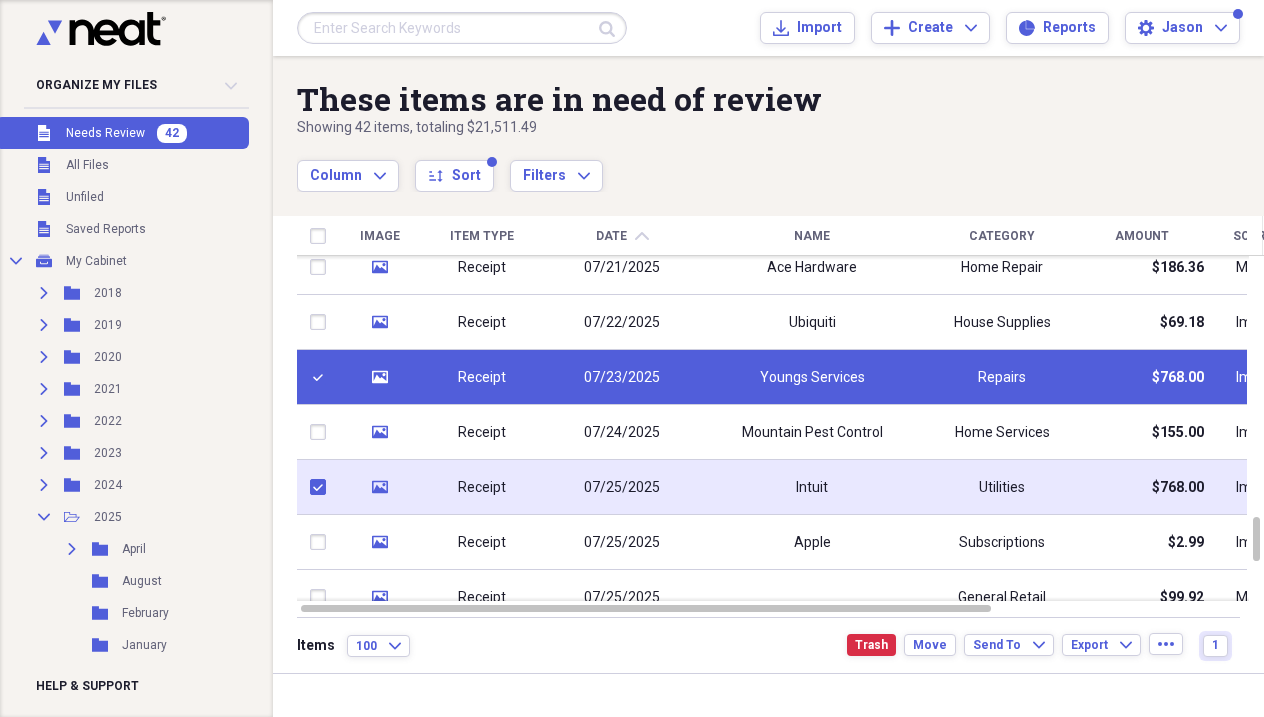 checkbox on "true" 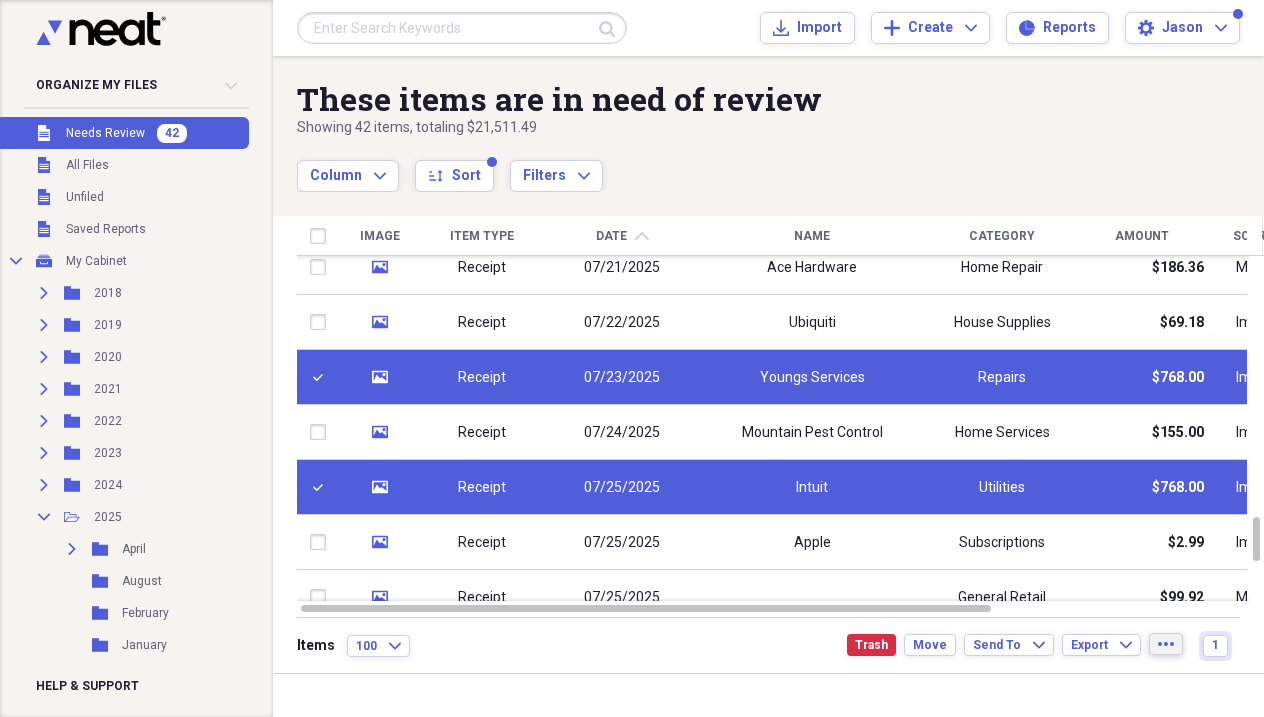 click 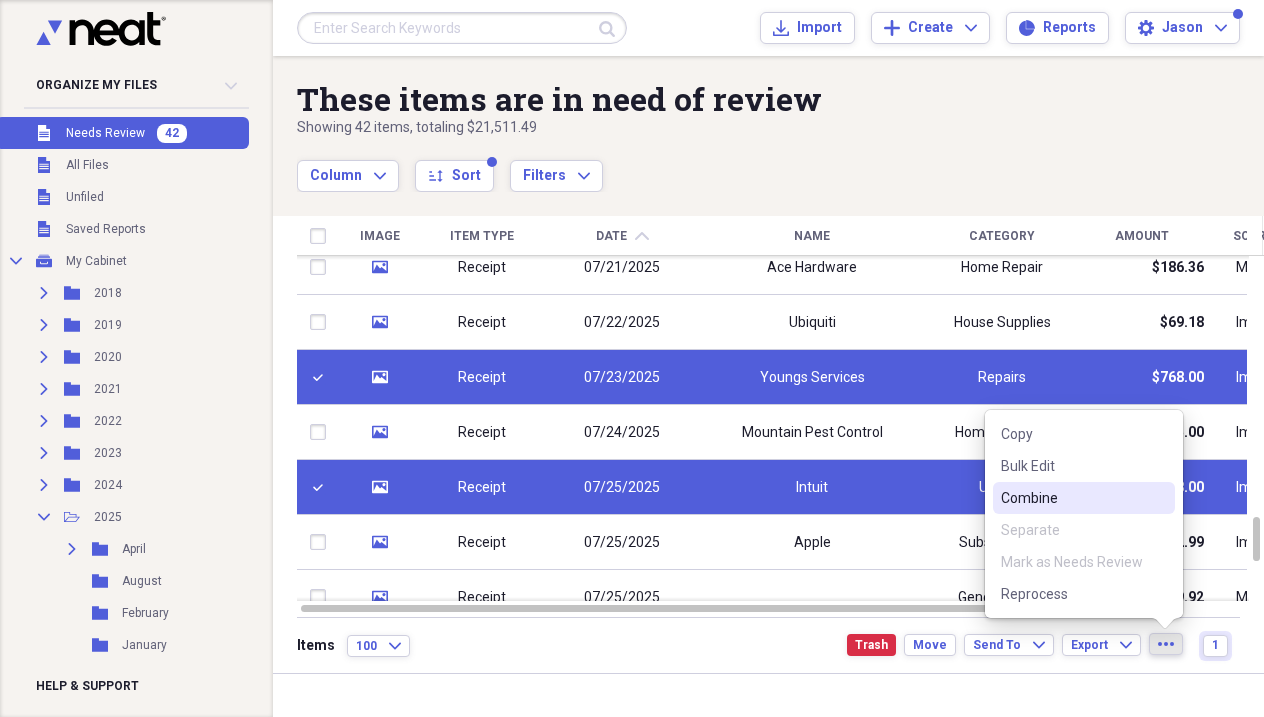 click on "Combine" at bounding box center [1072, 498] 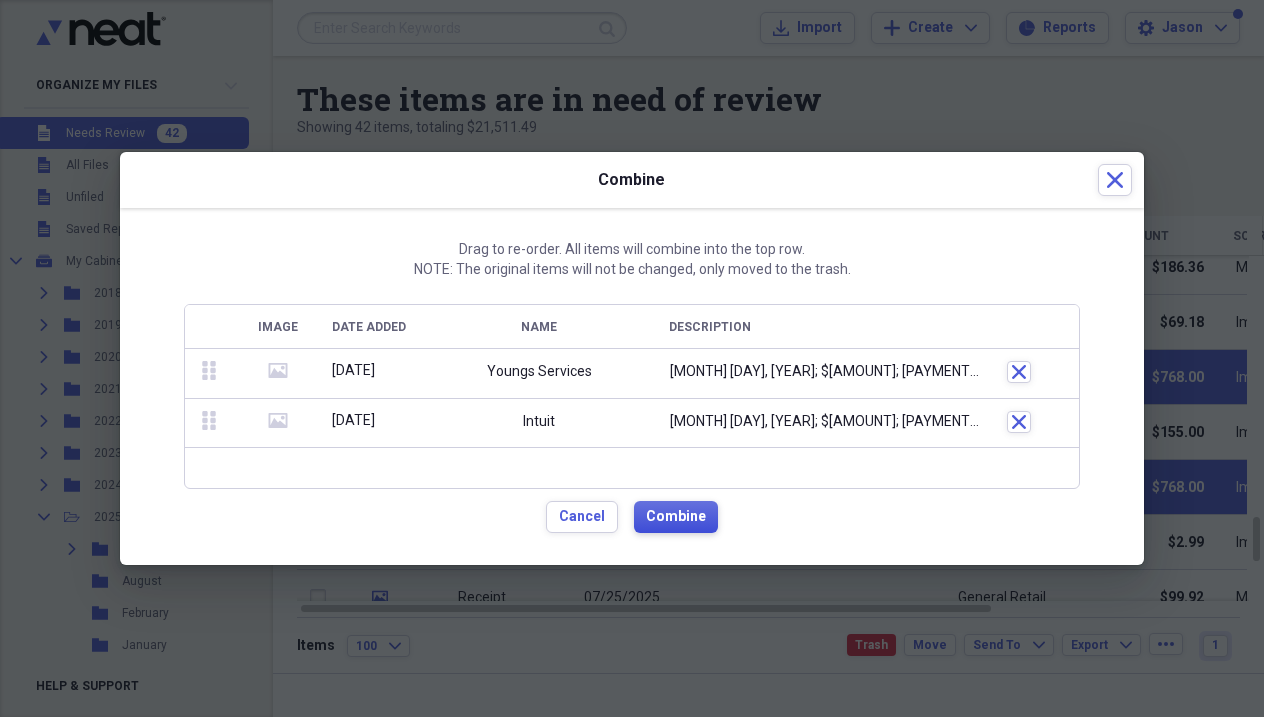 click on "Combine" at bounding box center [676, 517] 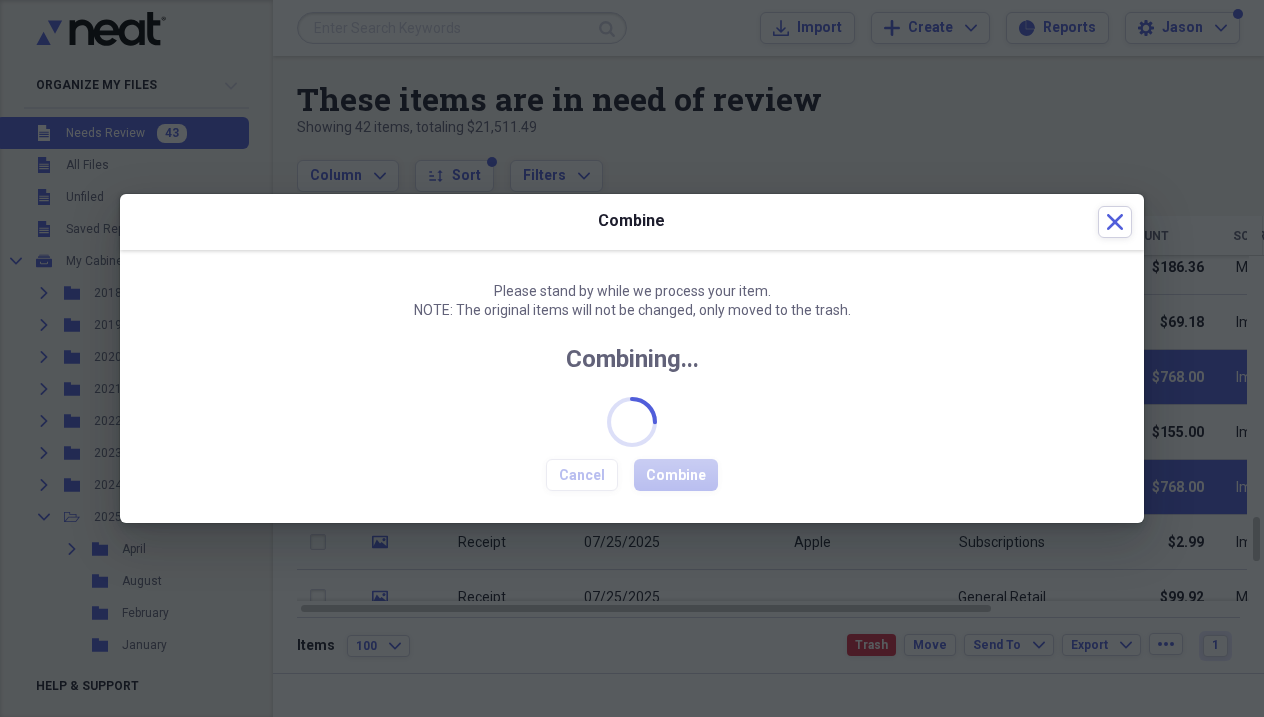 checkbox on "false" 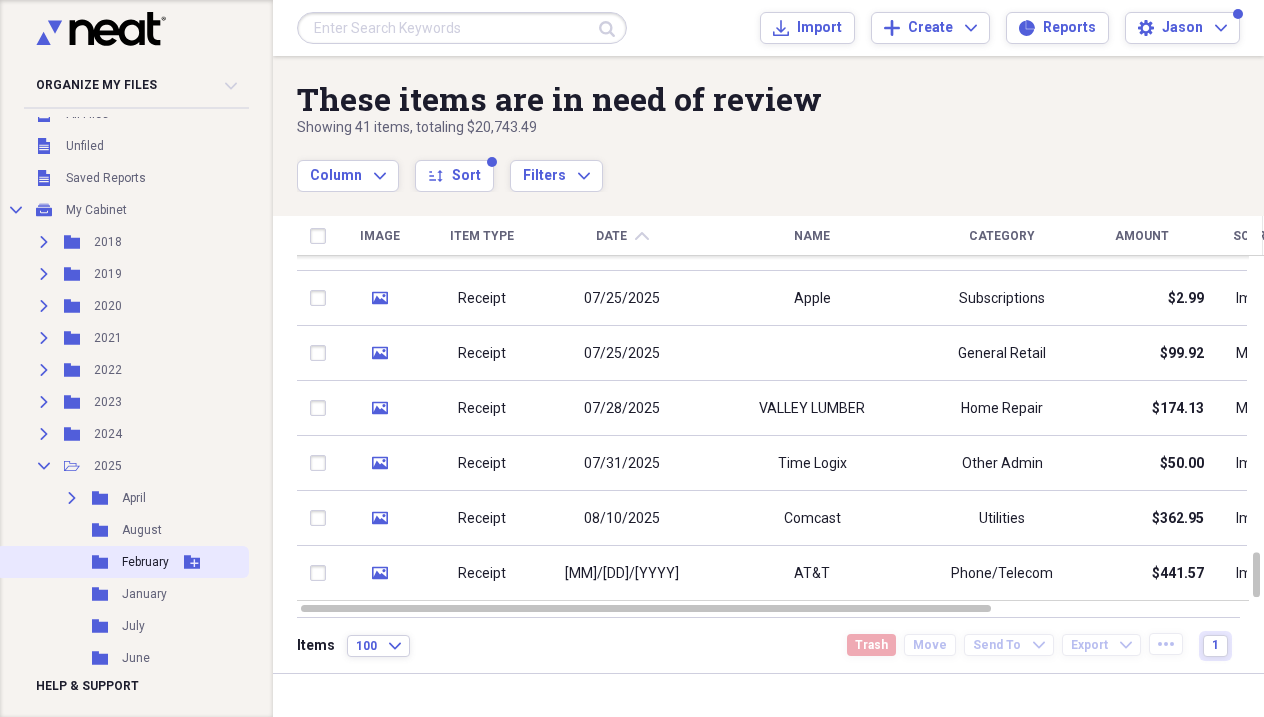scroll, scrollTop: 52, scrollLeft: 0, axis: vertical 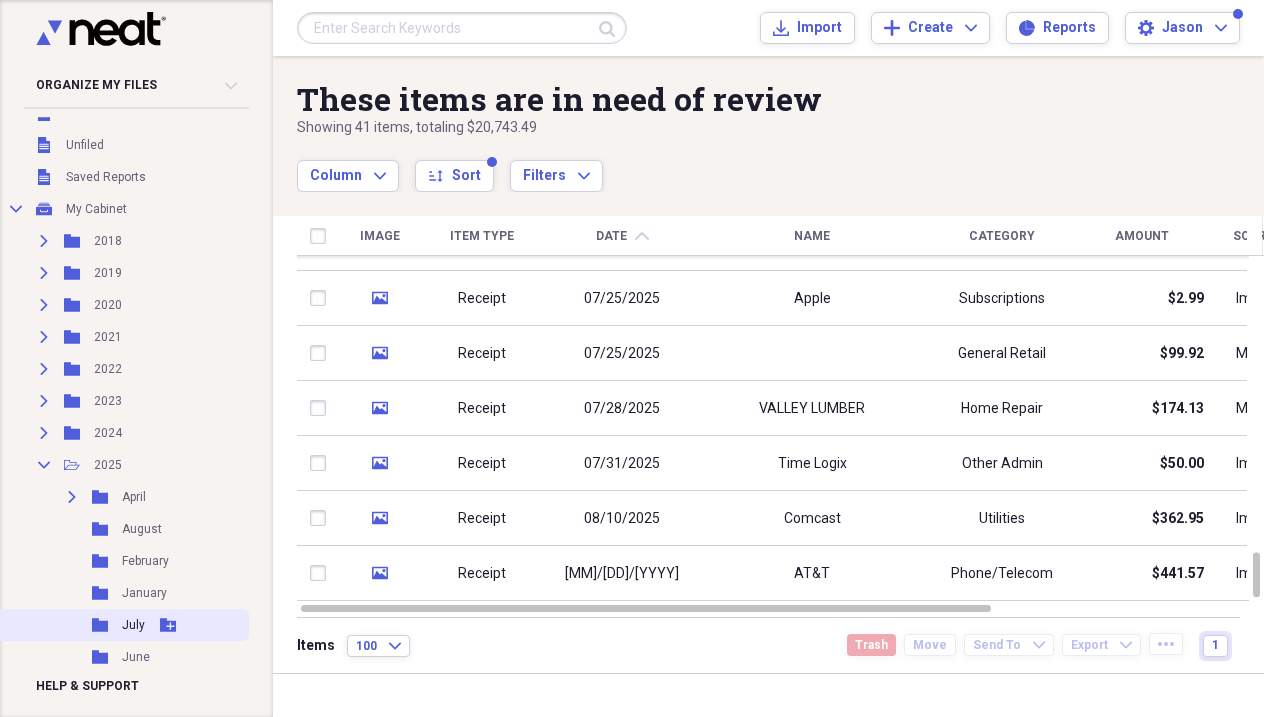 click on "July" at bounding box center (133, 625) 